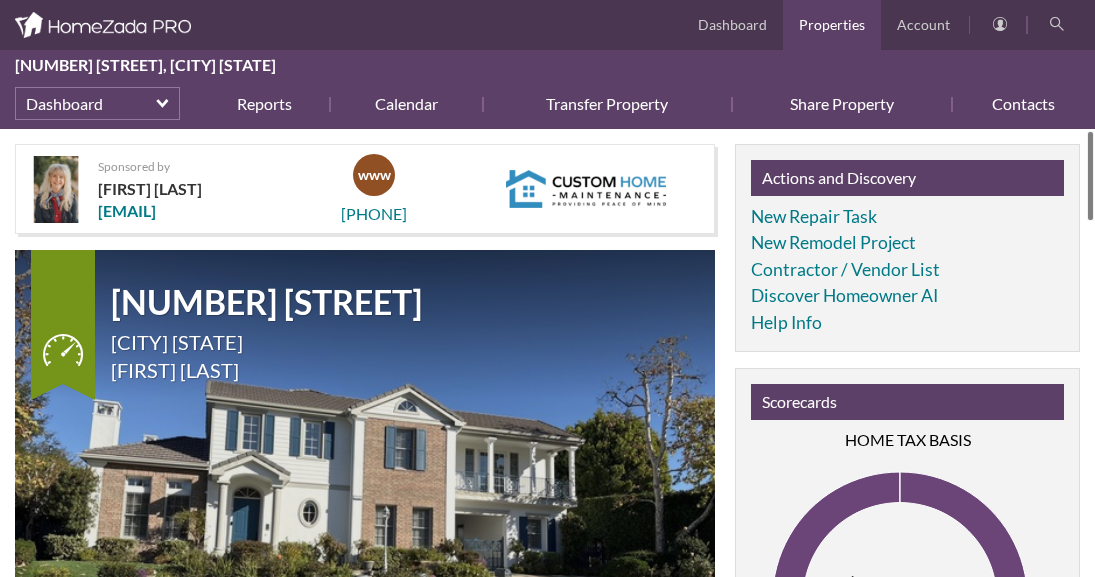 scroll, scrollTop: 0, scrollLeft: 0, axis: both 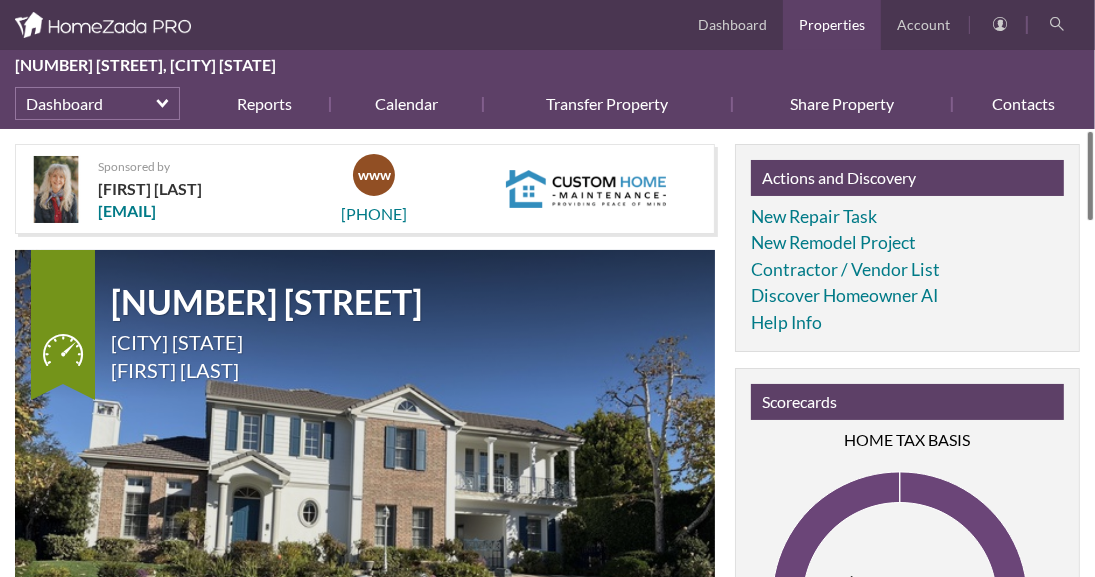 click at bounding box center (1090, 176) 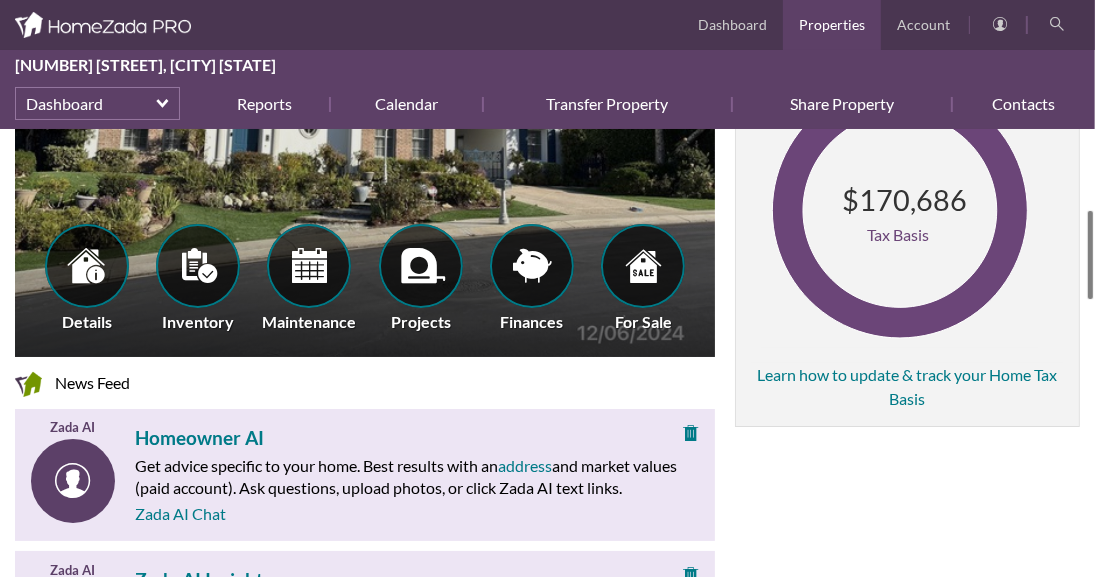 click at bounding box center [1090, 255] 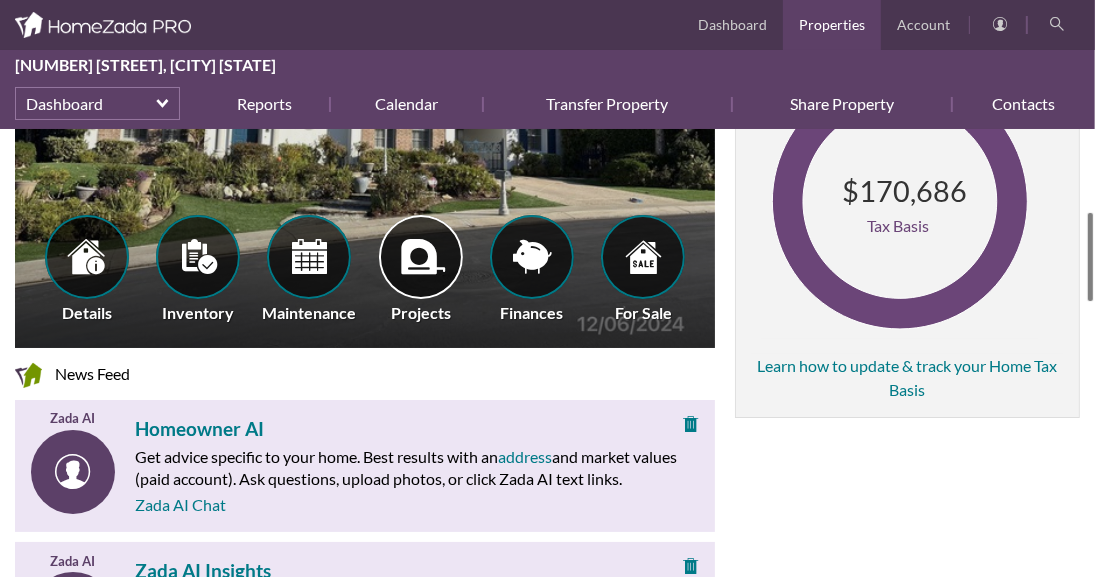 click at bounding box center [420, 256] 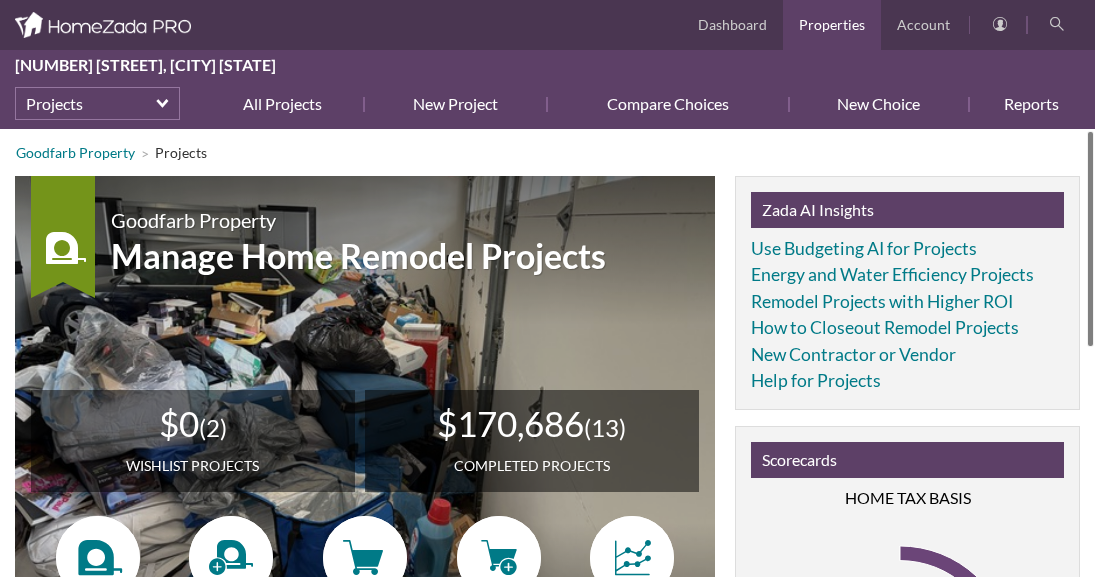 scroll, scrollTop: 0, scrollLeft: 0, axis: both 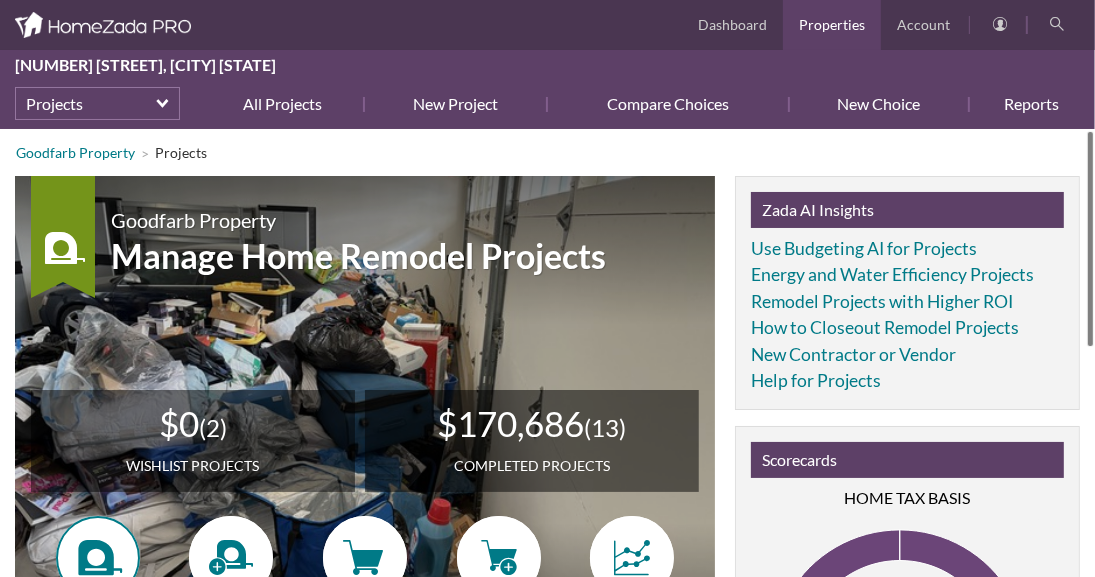 click at bounding box center [98, 558] 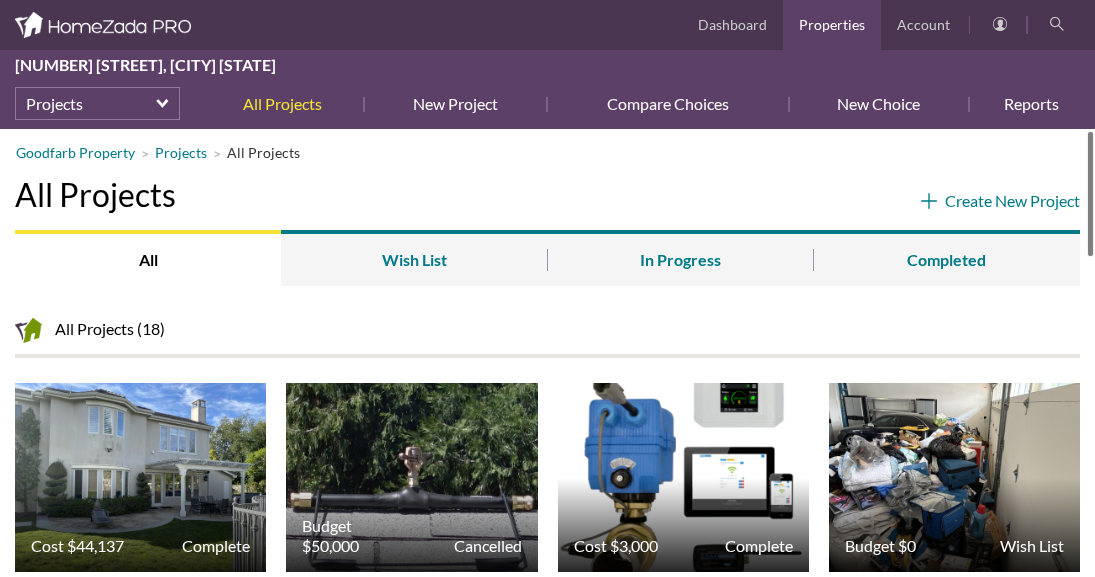 scroll, scrollTop: 0, scrollLeft: 0, axis: both 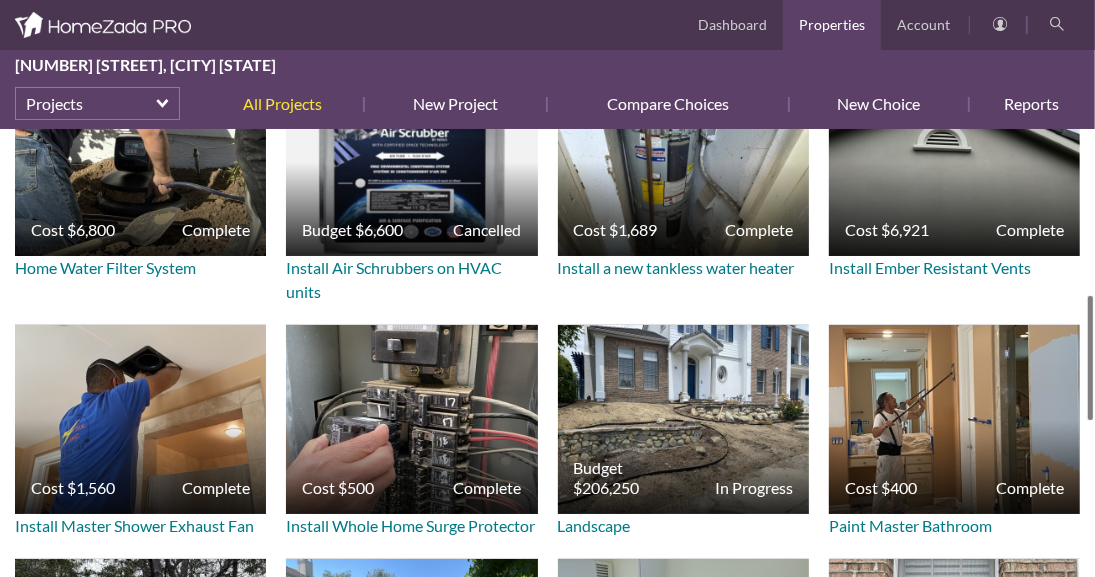 click at bounding box center (1090, 358) 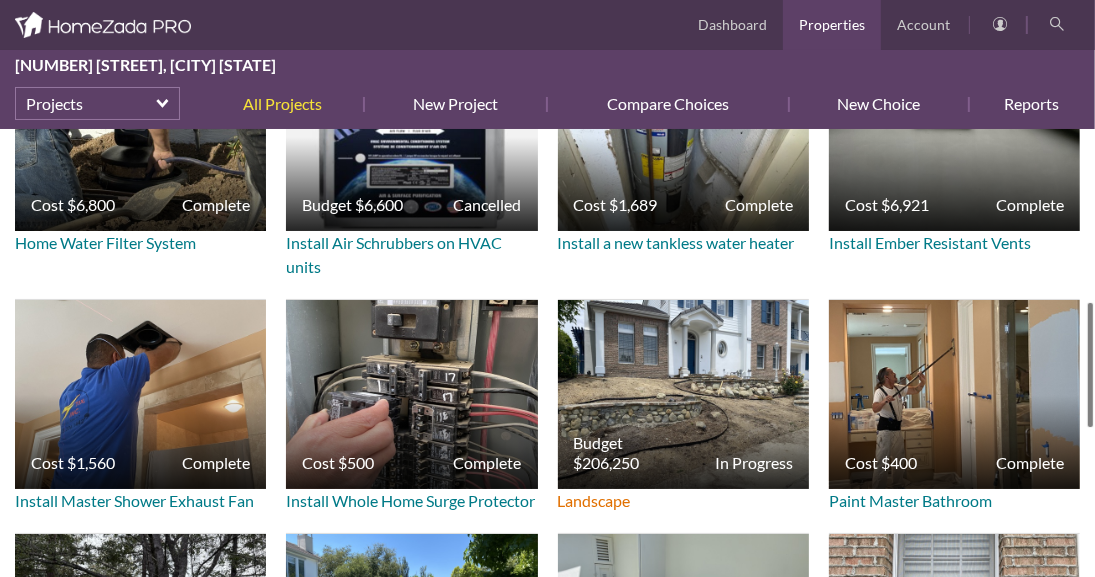 click on "Budget $206,250 							 In Progress" at bounding box center [683, 394] 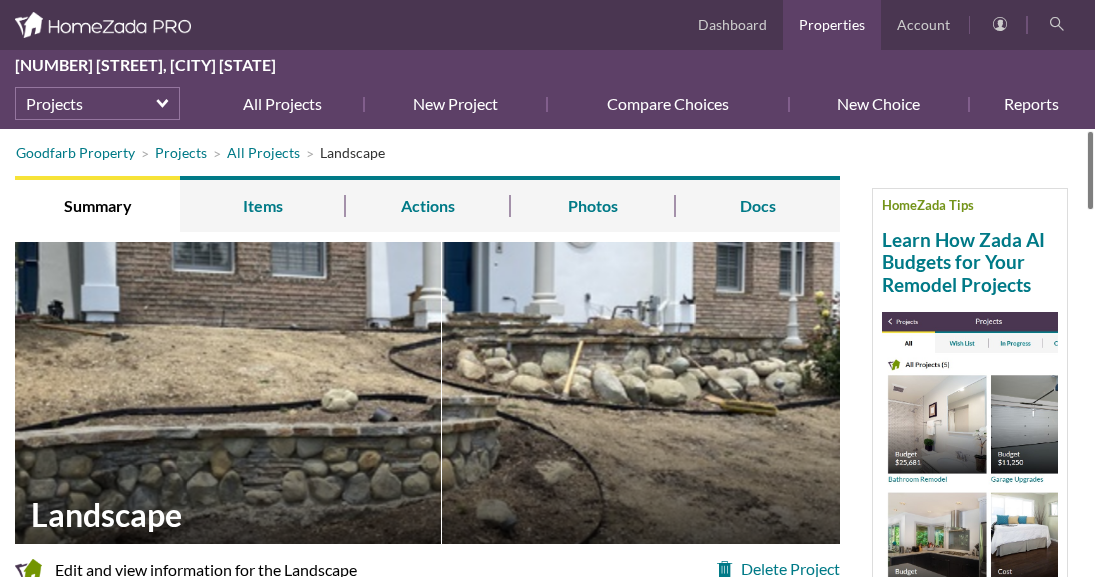 scroll, scrollTop: 0, scrollLeft: 0, axis: both 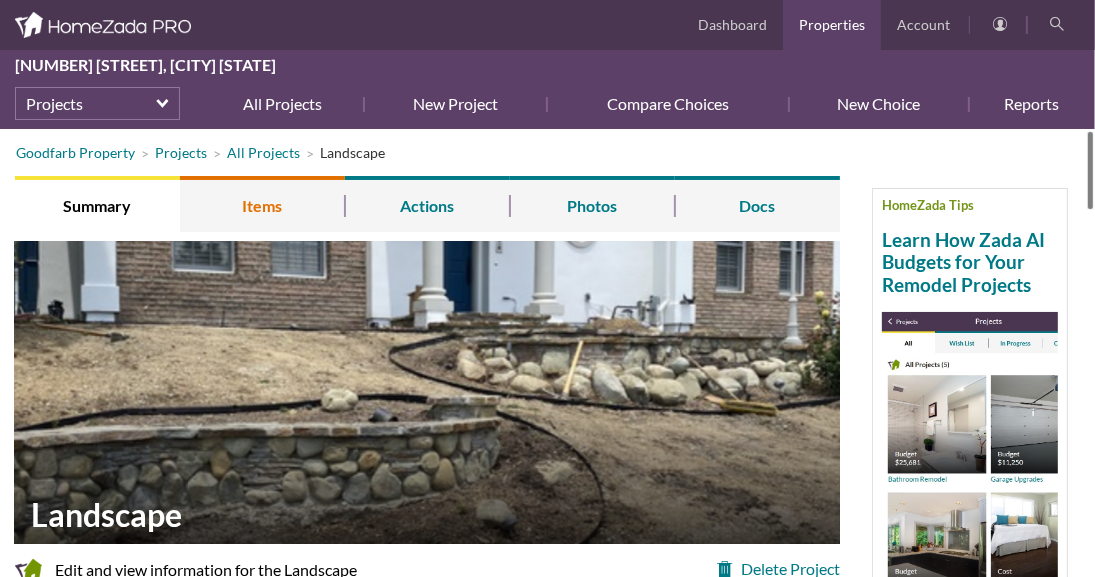 click on "Items" at bounding box center [262, 204] 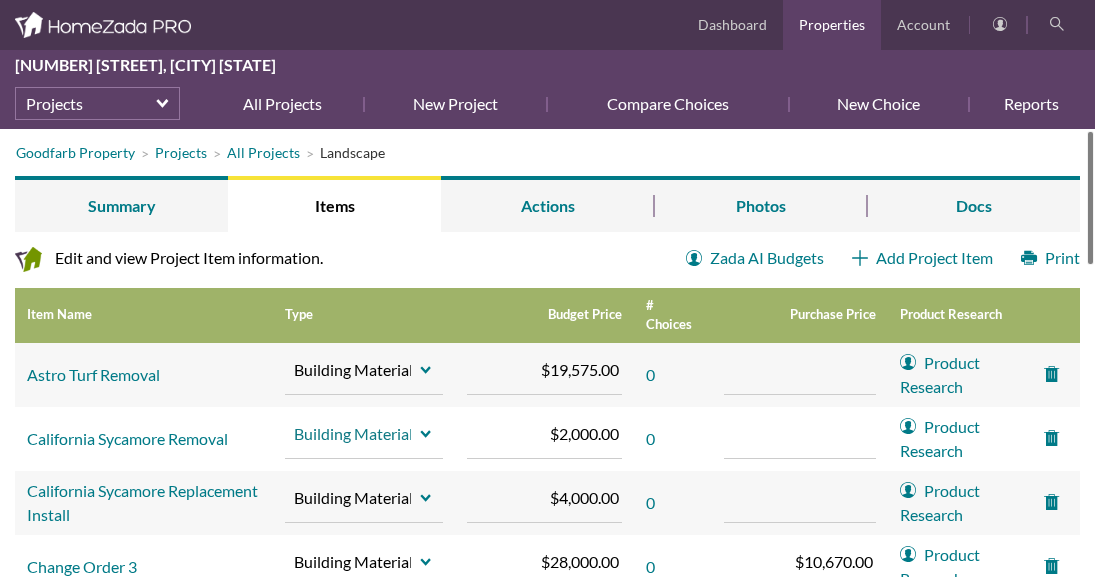 scroll, scrollTop: 0, scrollLeft: 0, axis: both 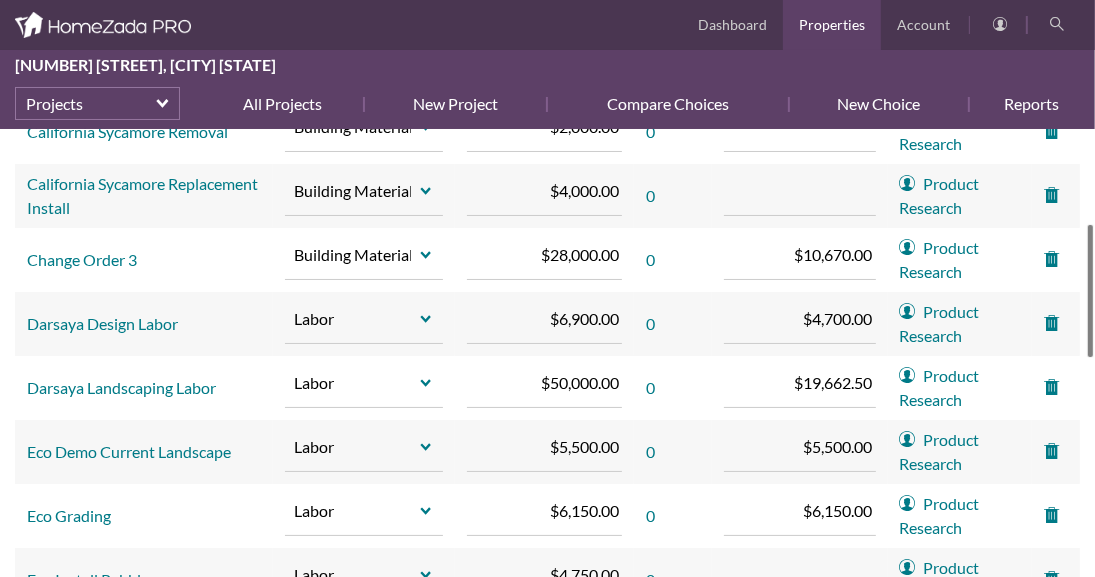 click at bounding box center (1090, 291) 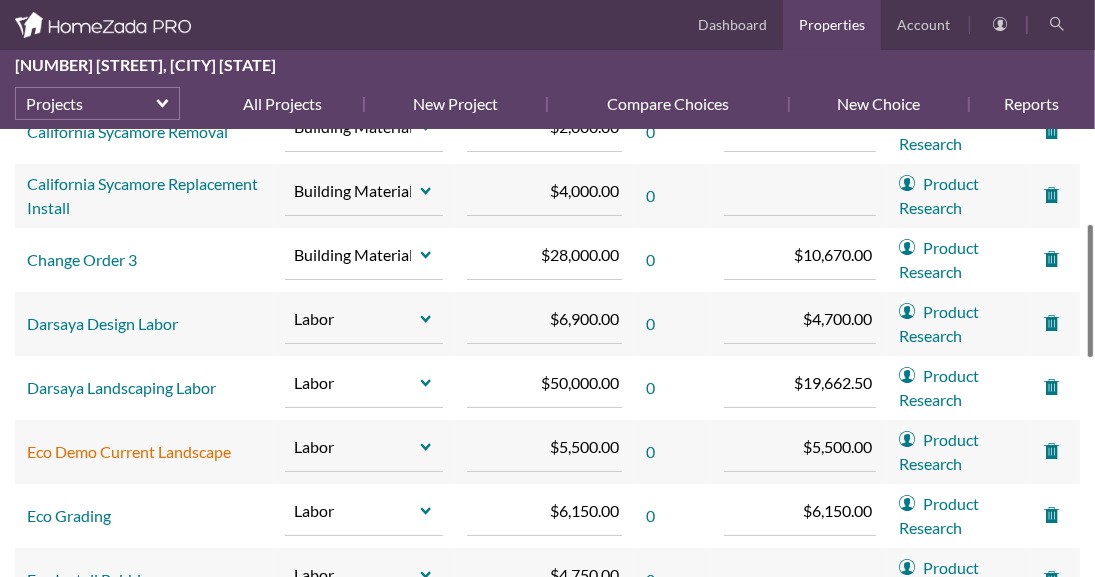 click on "Eco Demo Current Landscape" at bounding box center (129, 451) 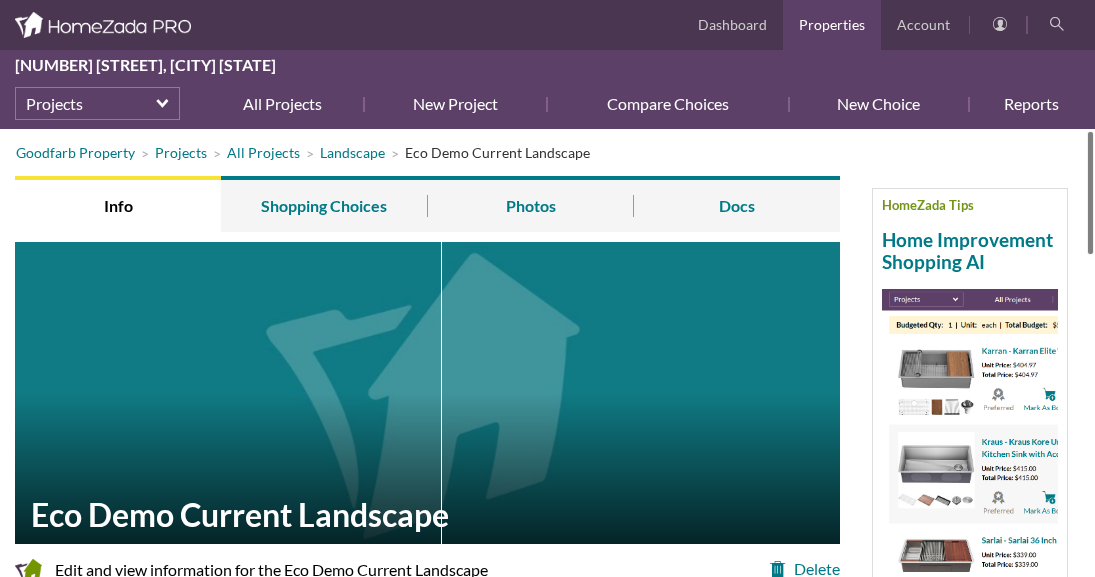 scroll, scrollTop: 0, scrollLeft: 0, axis: both 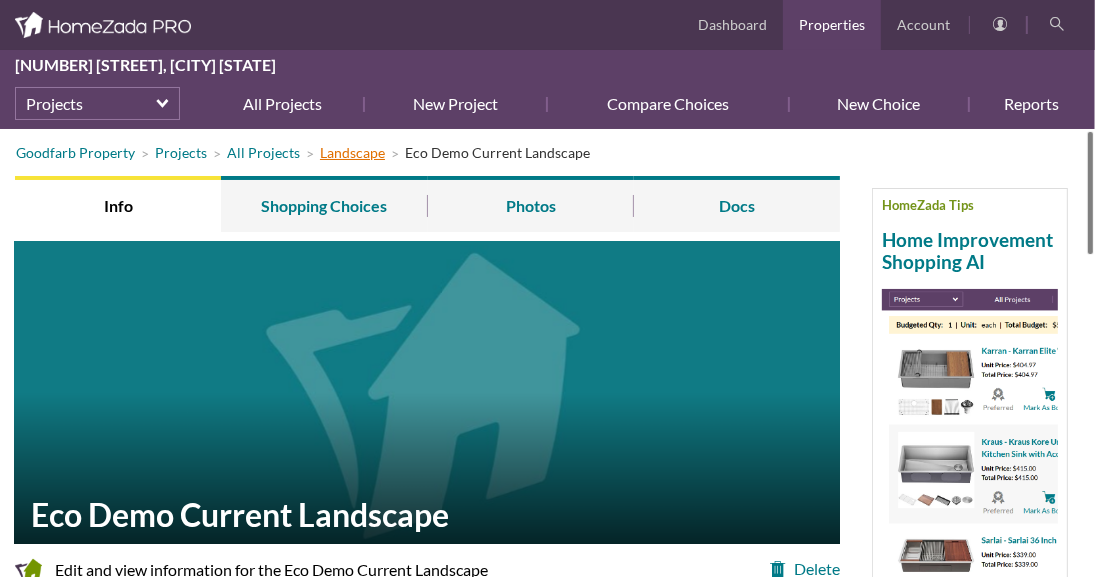 click on "Landscape" at bounding box center (352, 152) 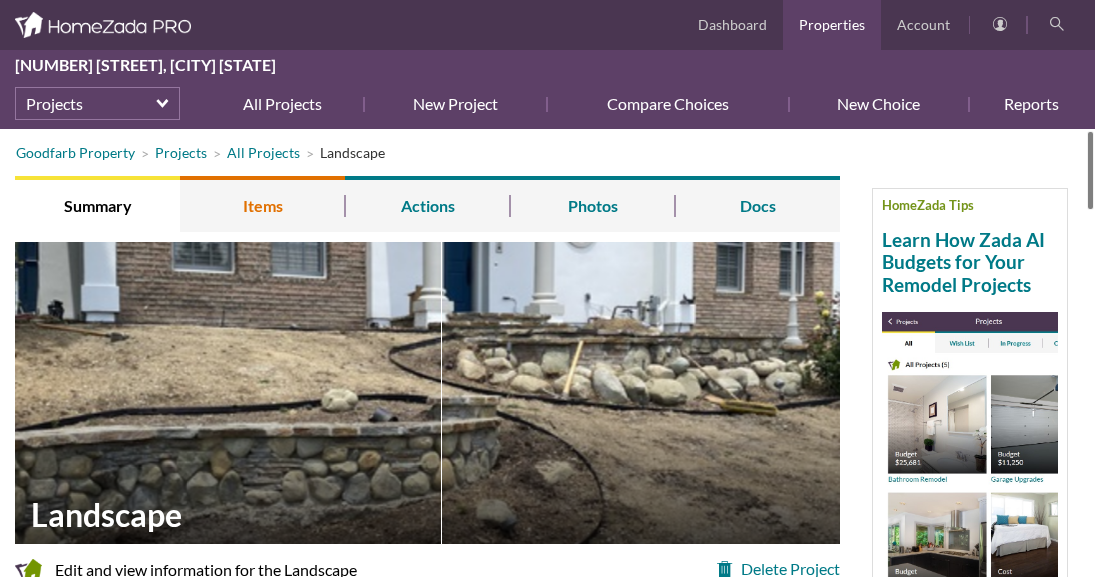 scroll, scrollTop: 0, scrollLeft: 0, axis: both 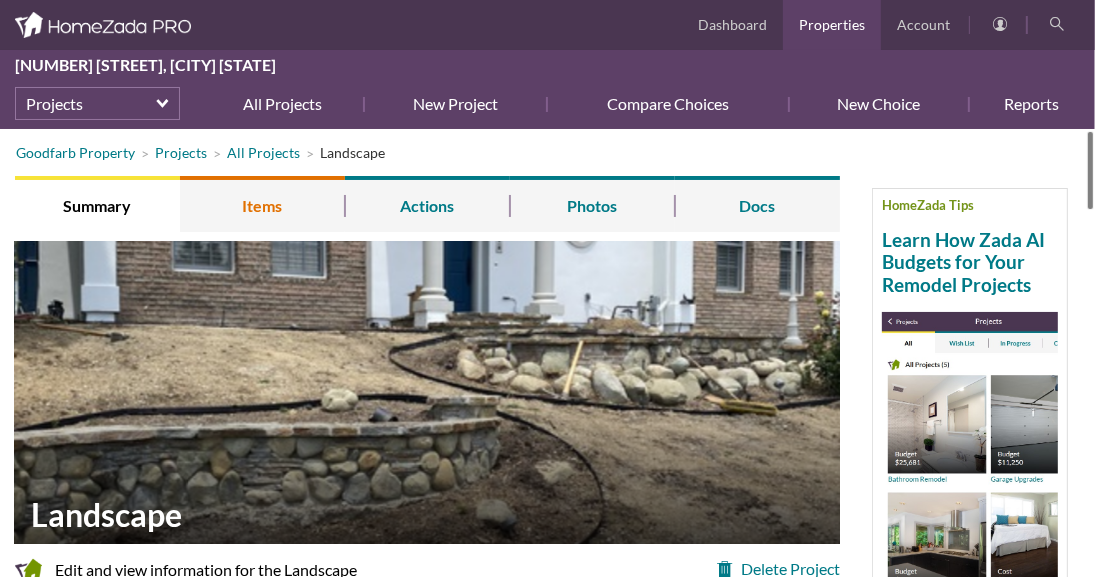 click on "Items" at bounding box center [262, 204] 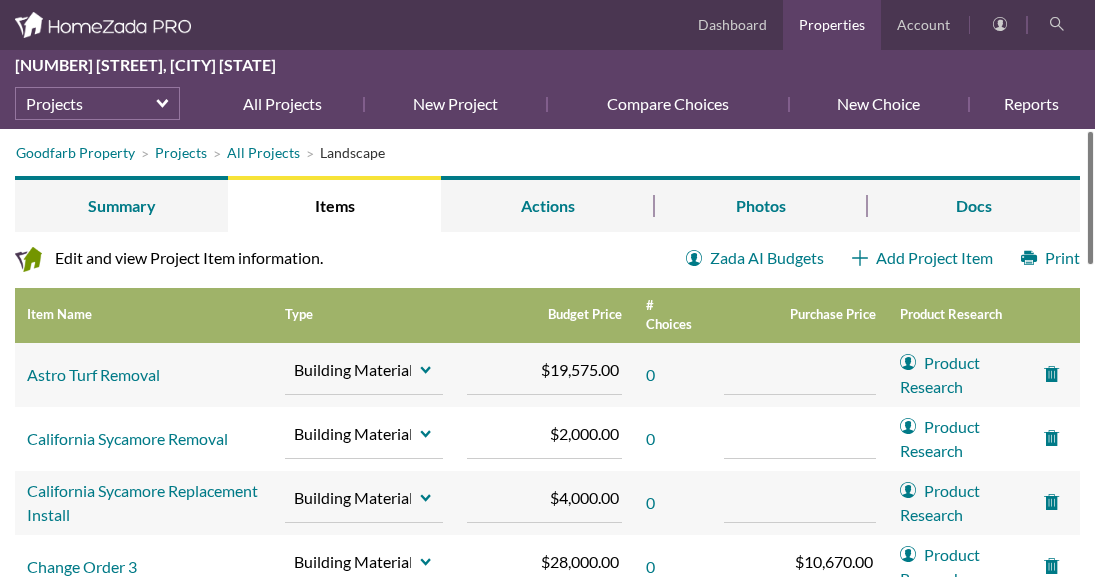 scroll, scrollTop: 0, scrollLeft: 0, axis: both 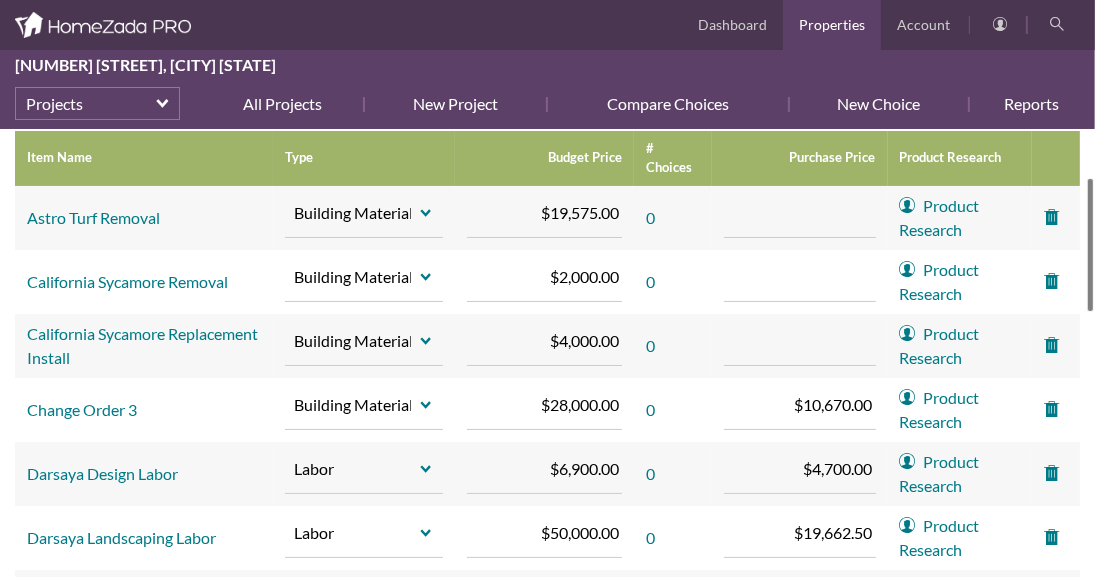 click at bounding box center (1090, 245) 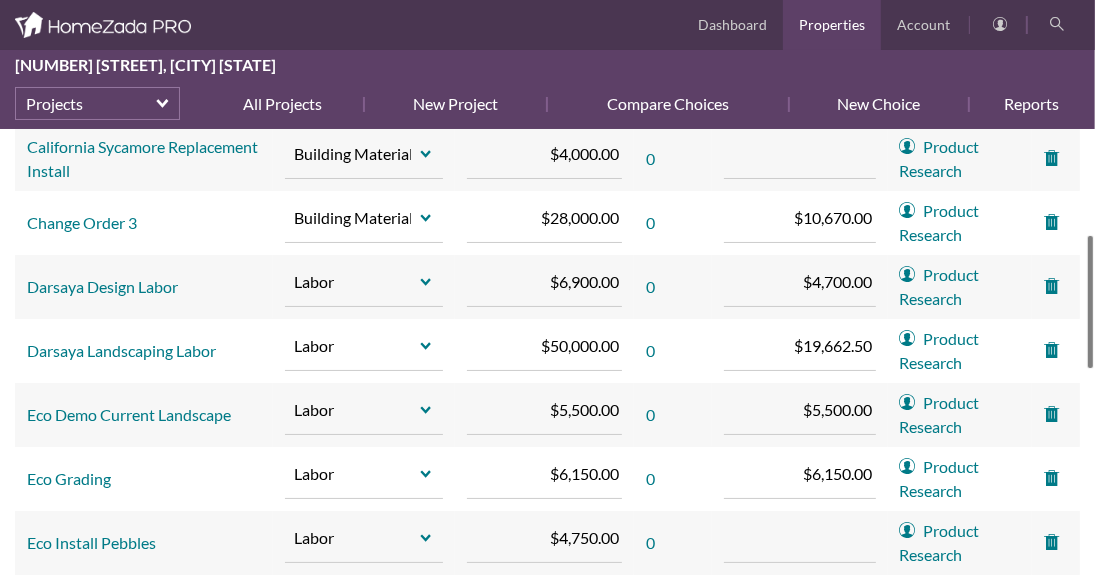 click at bounding box center (1090, 302) 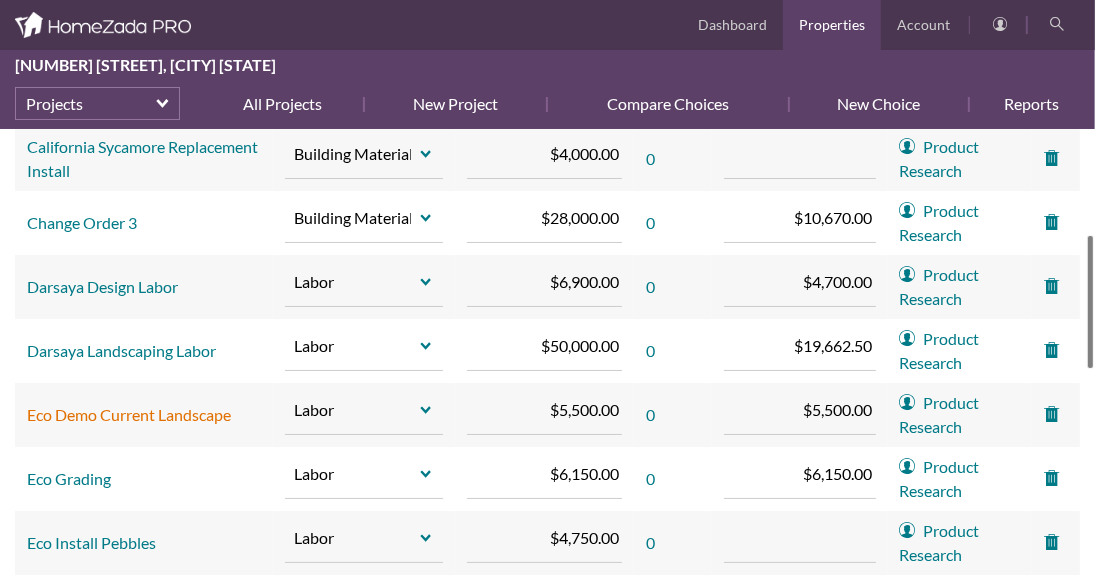 click on "Eco Demo Current Landscape" at bounding box center (129, 414) 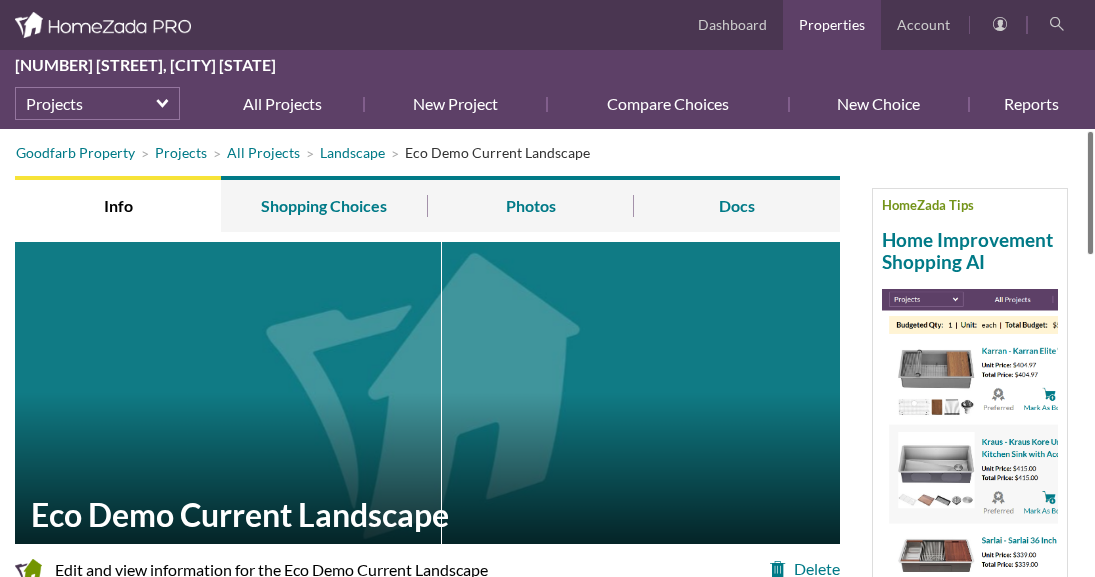 scroll, scrollTop: 0, scrollLeft: 0, axis: both 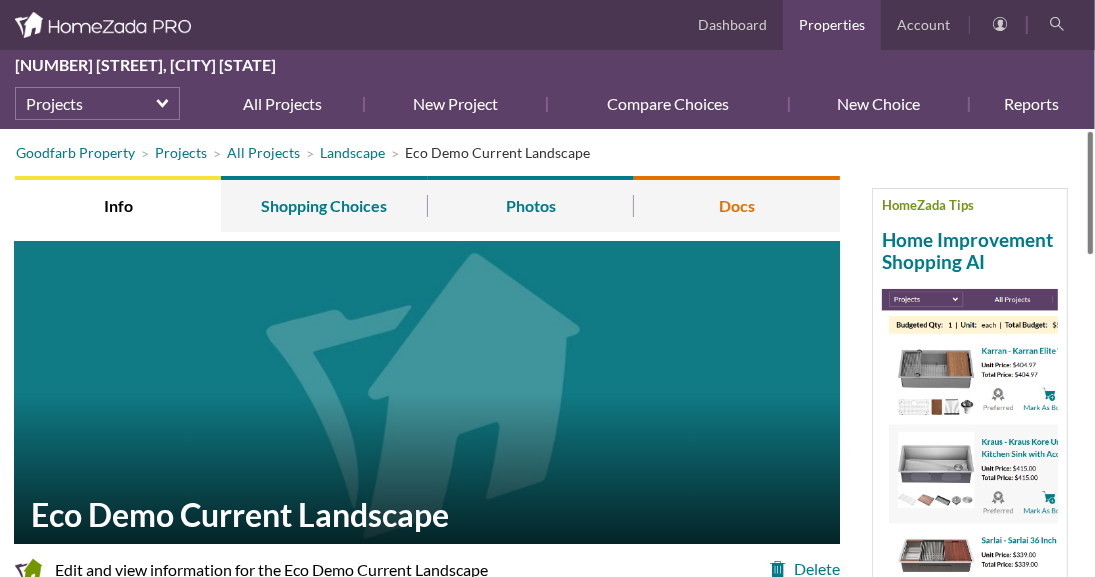 click on "Docs" at bounding box center (737, 204) 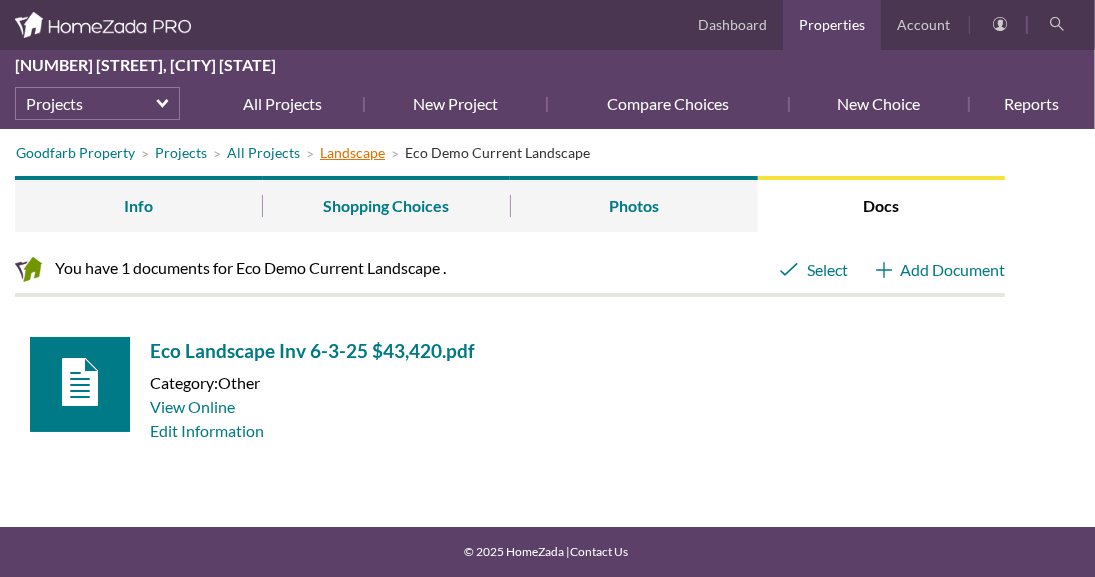 click on "Landscape" at bounding box center [352, 152] 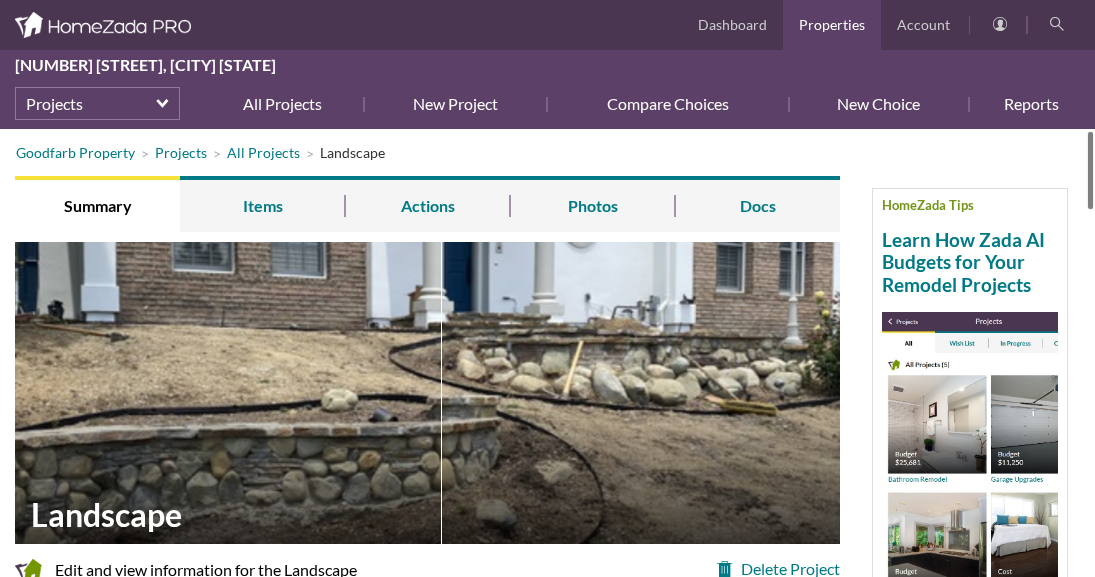 scroll, scrollTop: 0, scrollLeft: 0, axis: both 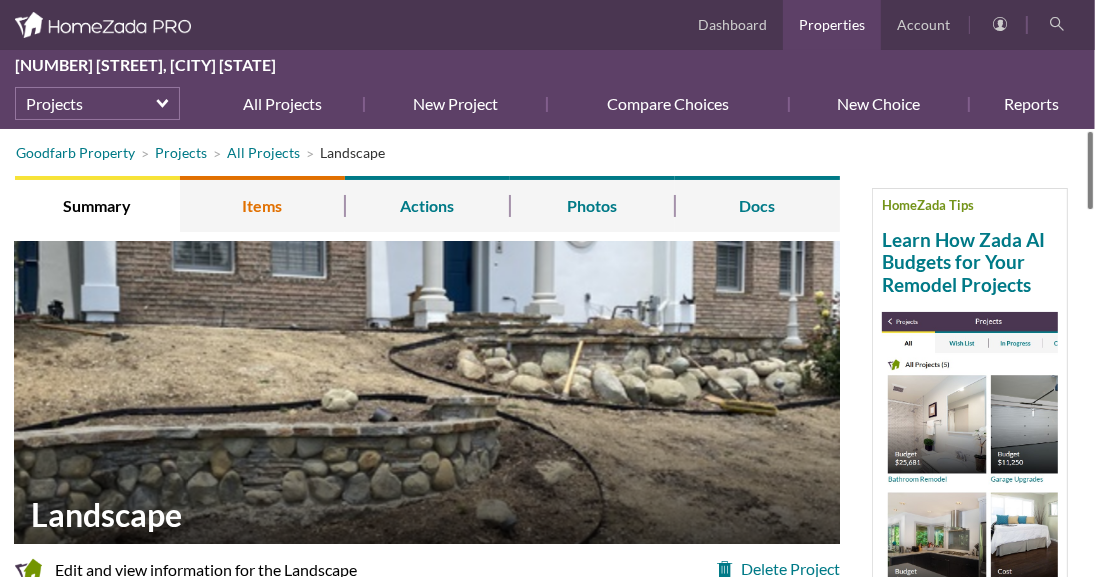 click on "Items" at bounding box center (262, 204) 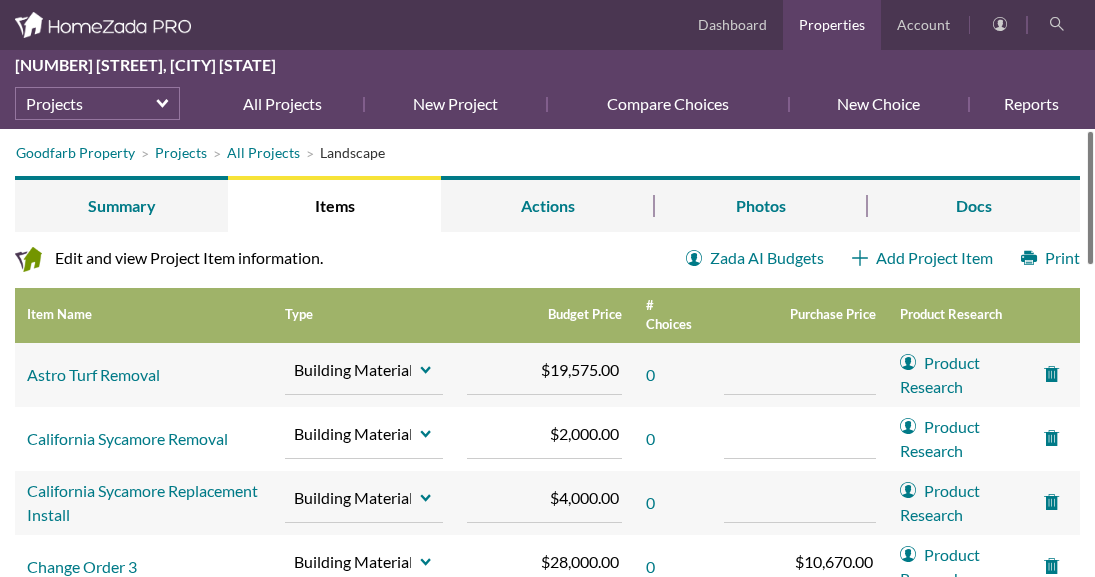scroll, scrollTop: 0, scrollLeft: 0, axis: both 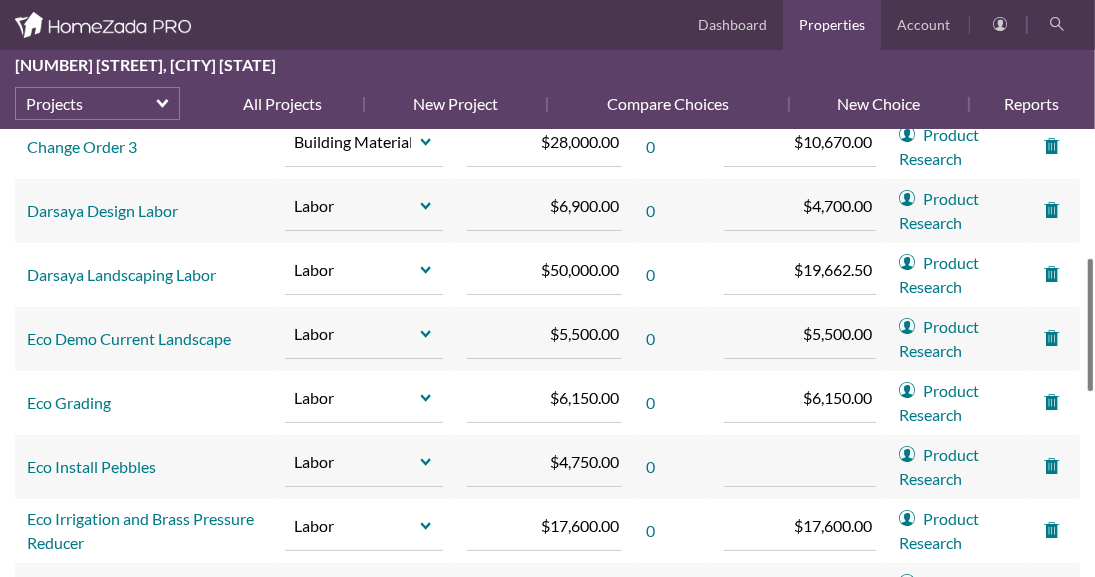 click at bounding box center (1090, 325) 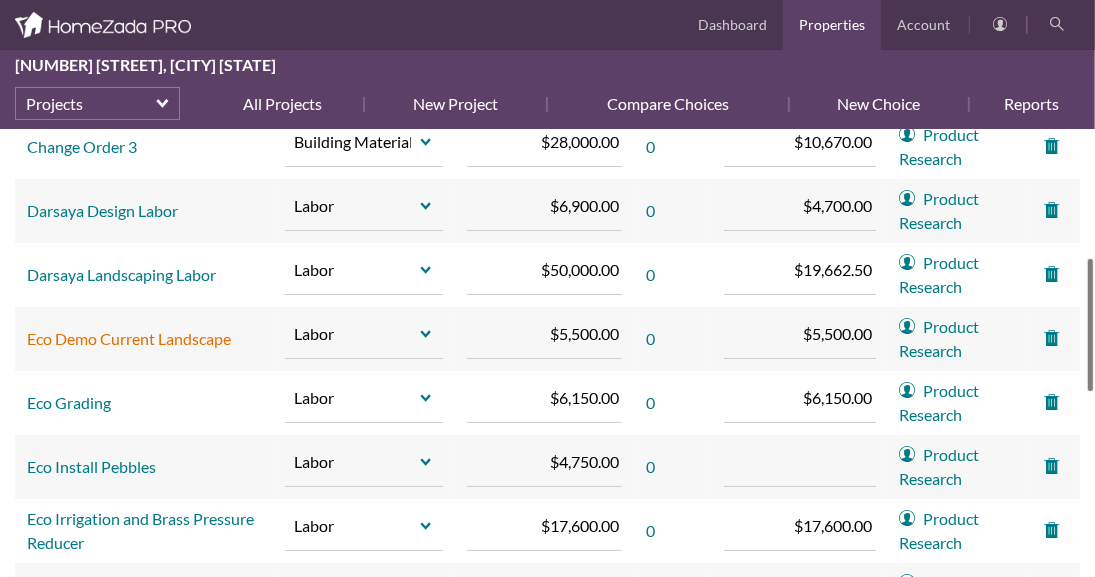 click on "Eco Demo Current Landscape" at bounding box center (129, 338) 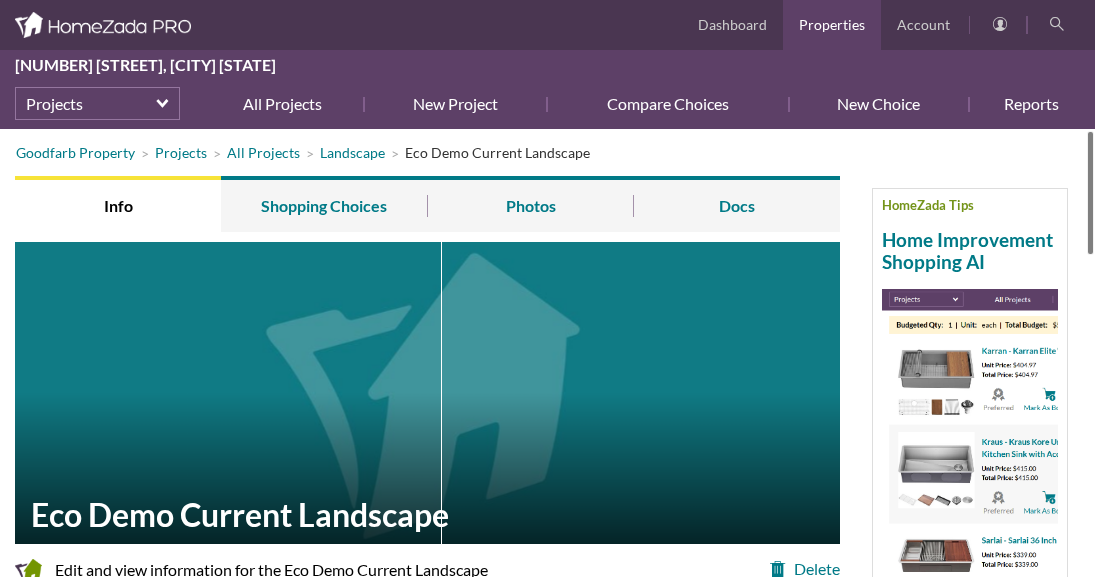 scroll, scrollTop: 0, scrollLeft: 0, axis: both 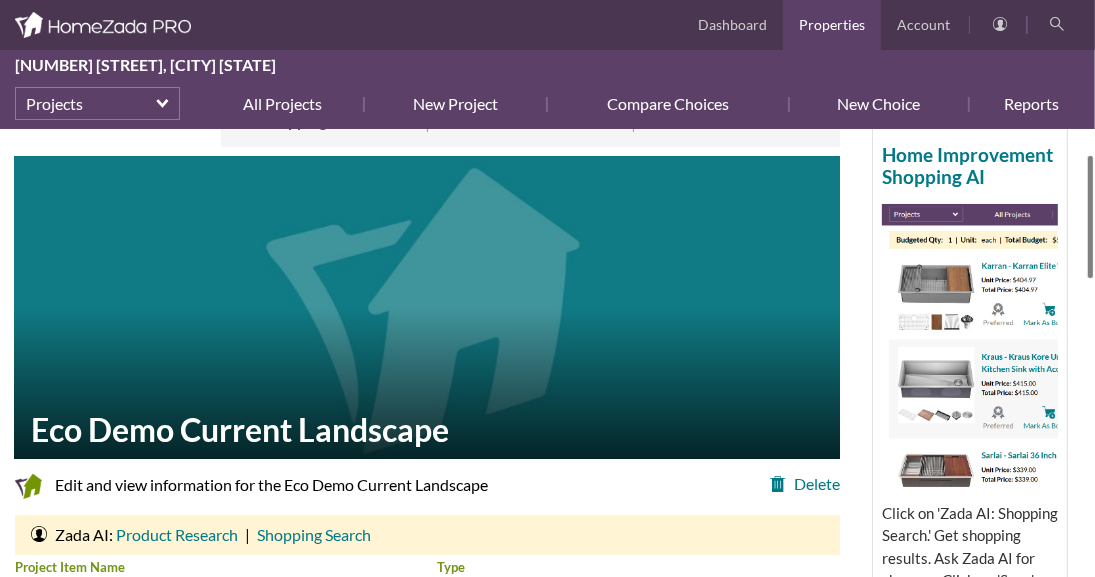 click at bounding box center (1090, 217) 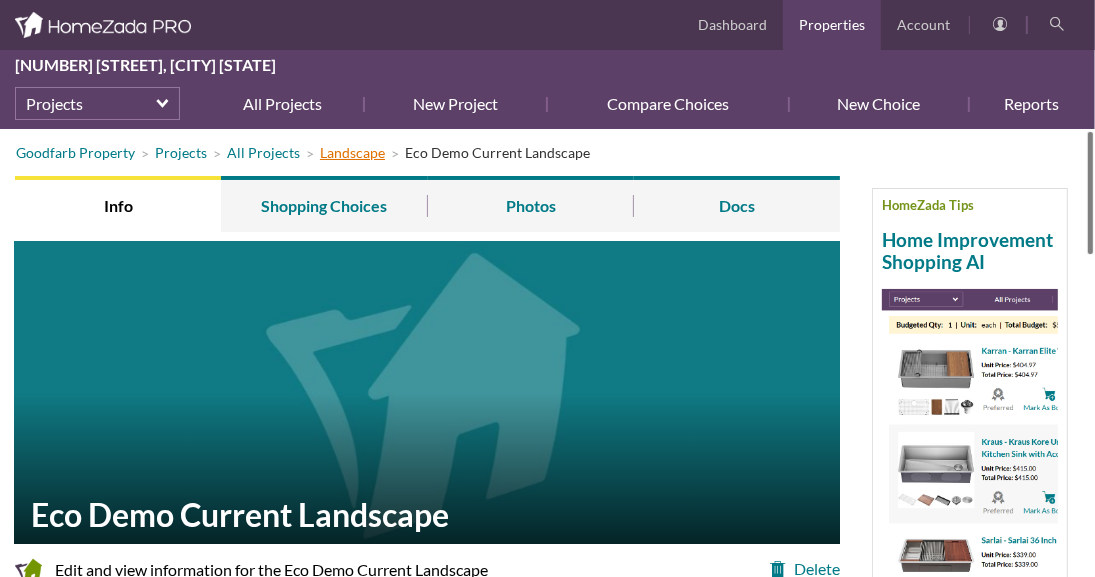 click on "Landscape" at bounding box center [352, 152] 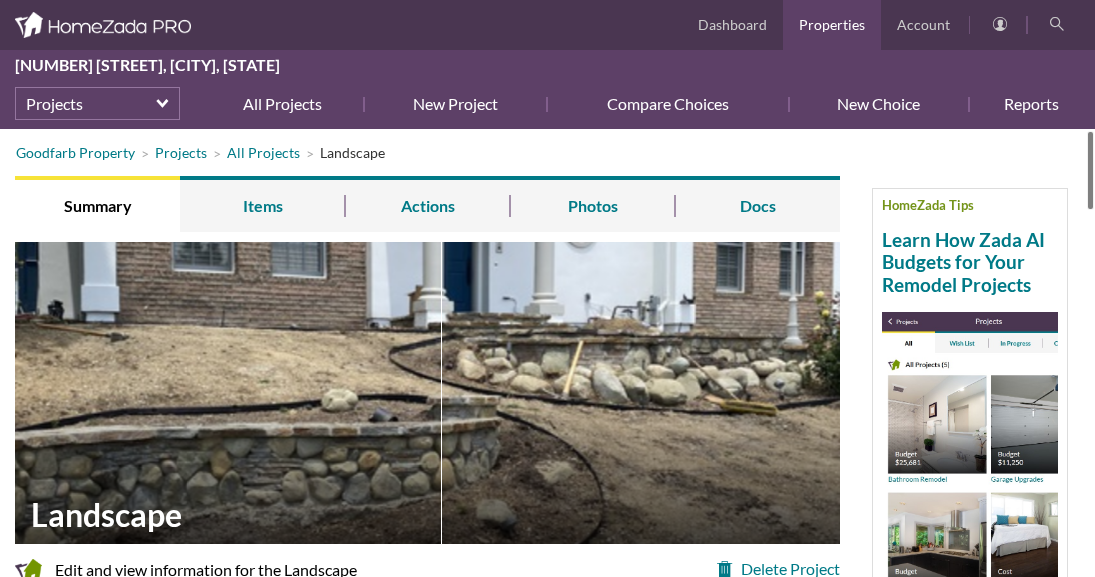 scroll, scrollTop: 0, scrollLeft: 0, axis: both 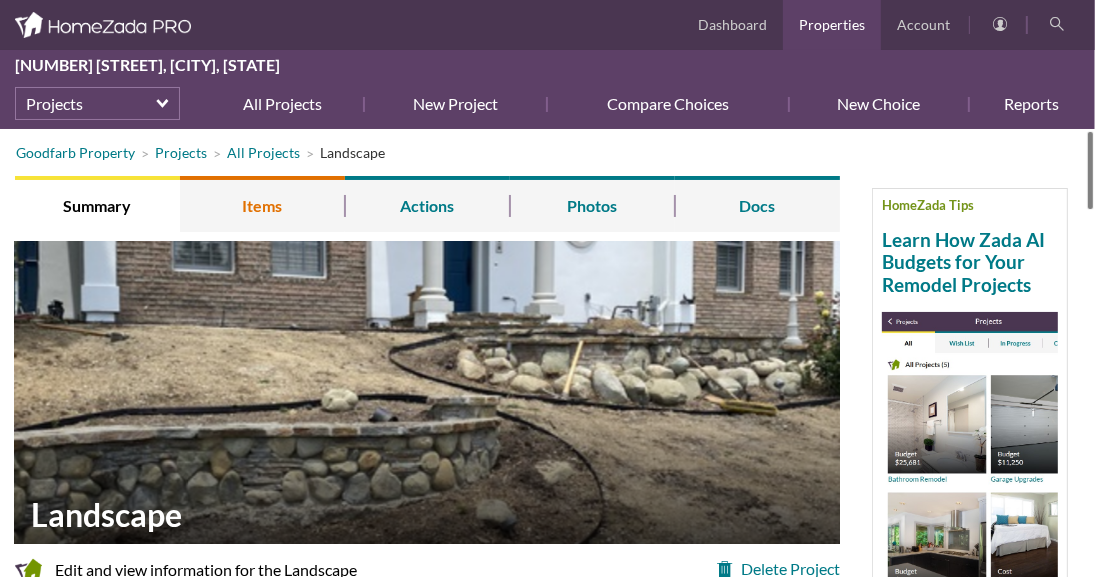 click on "Items" at bounding box center [262, 204] 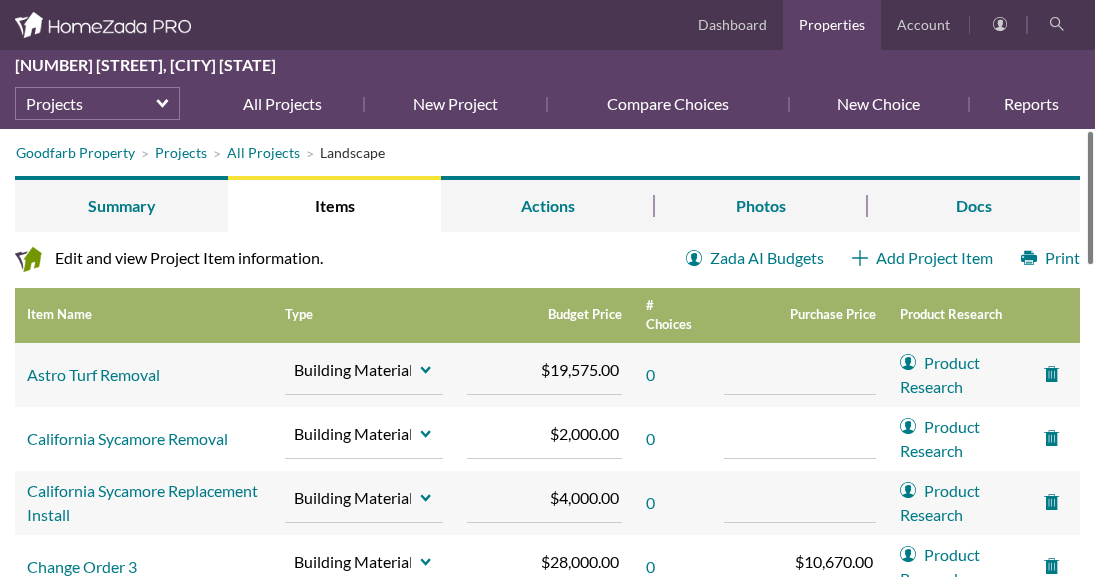 scroll, scrollTop: 0, scrollLeft: 0, axis: both 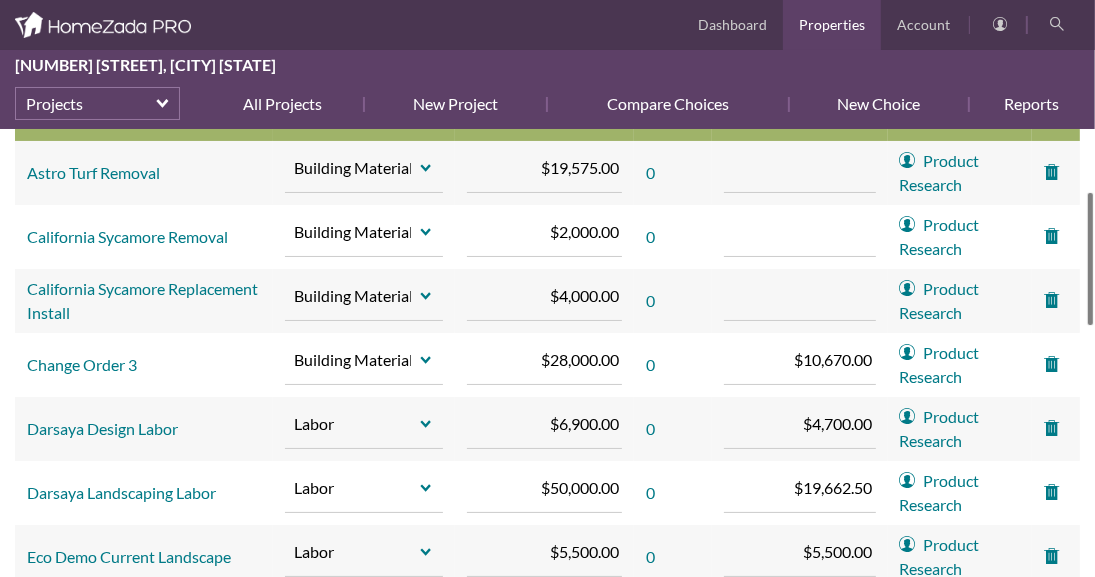 click at bounding box center [1090, 259] 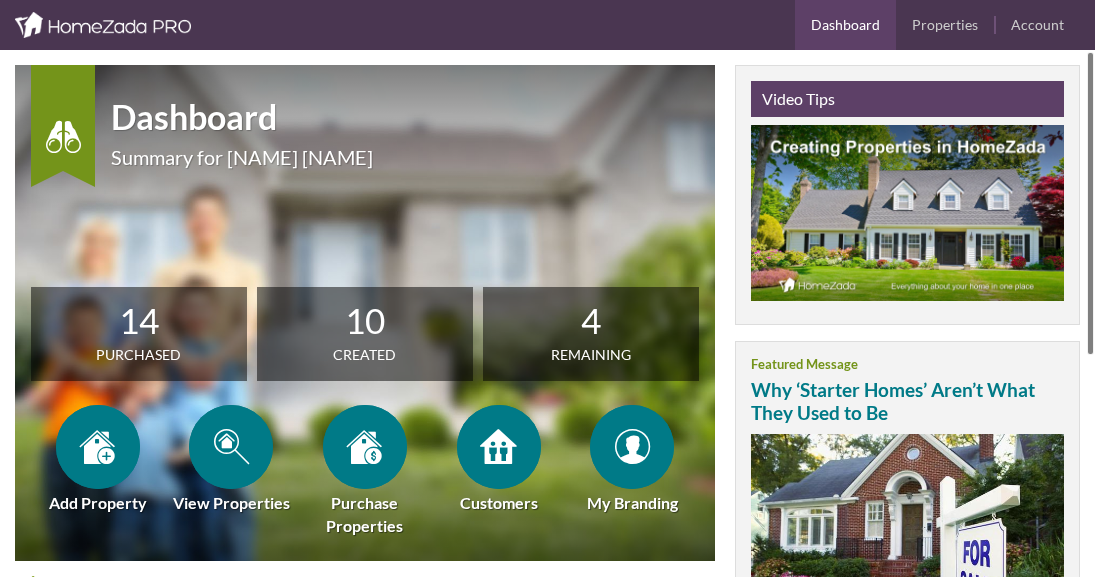 scroll, scrollTop: 0, scrollLeft: 0, axis: both 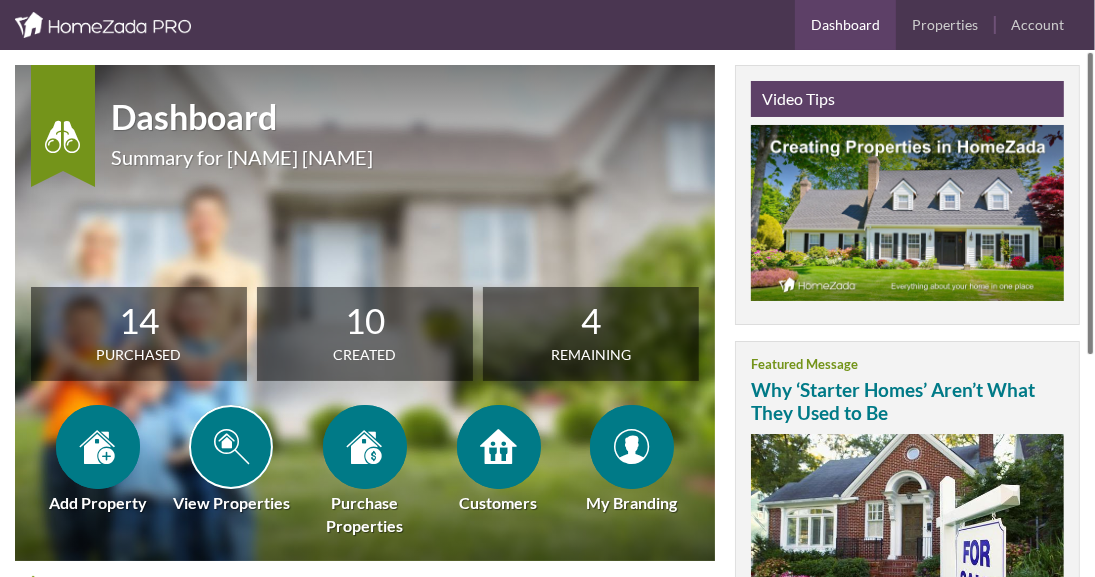 click at bounding box center (231, 446) 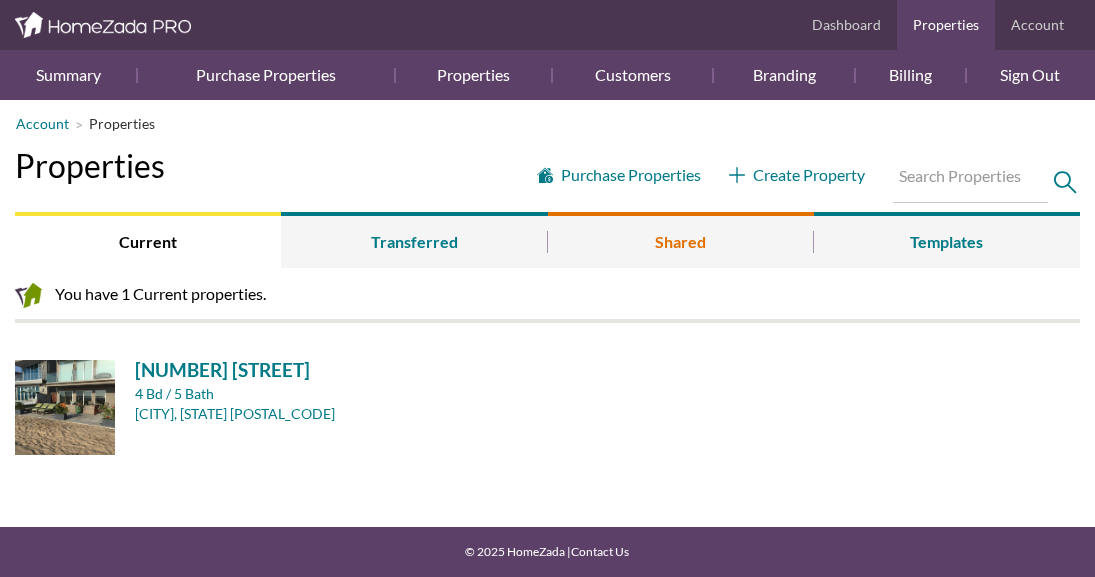 scroll, scrollTop: 0, scrollLeft: 0, axis: both 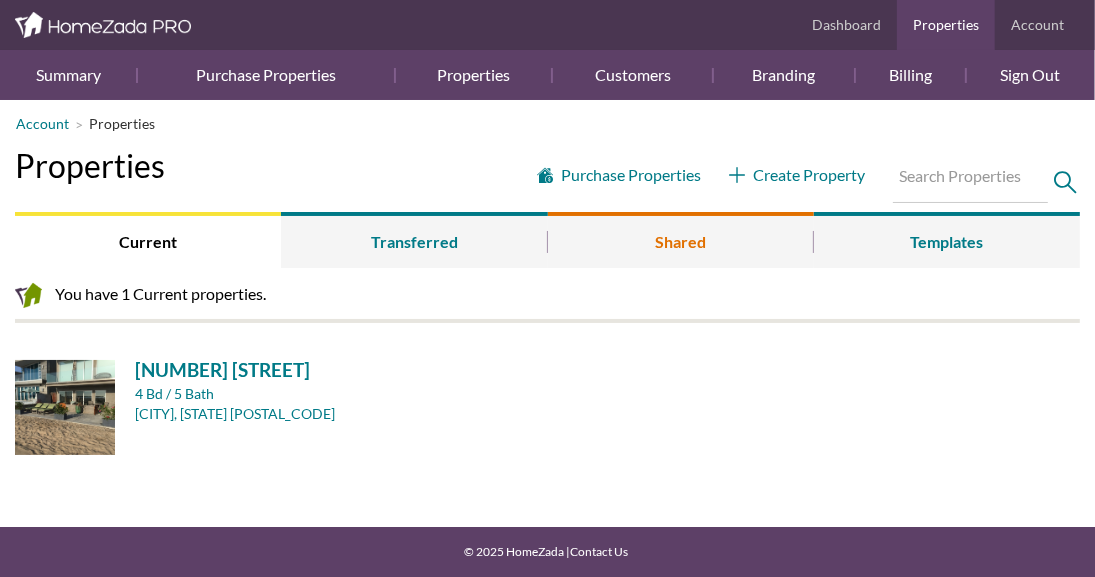 click on "Shared" at bounding box center [681, 240] 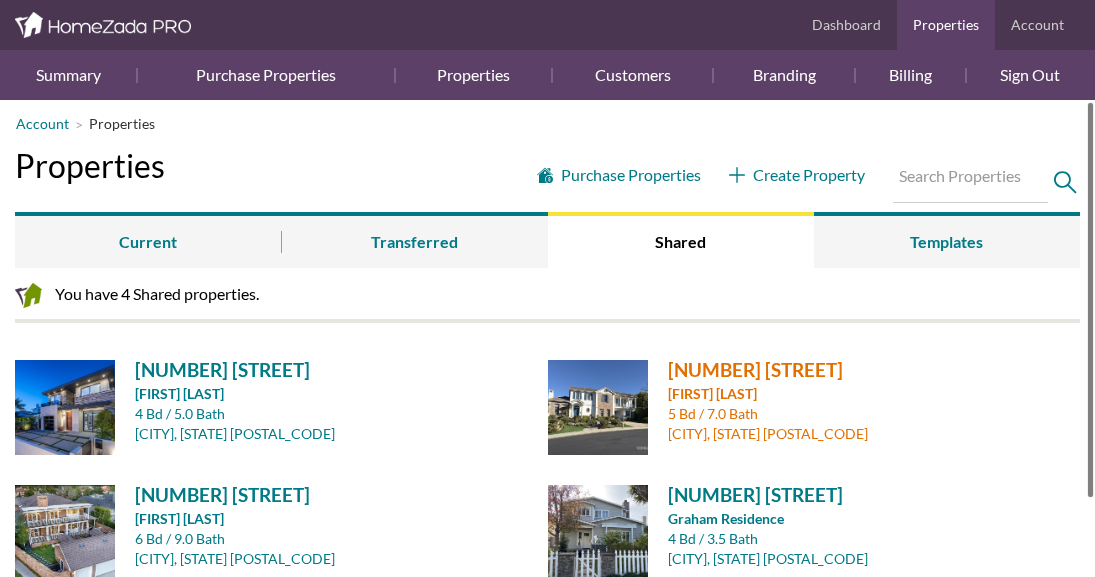 scroll, scrollTop: 0, scrollLeft: 0, axis: both 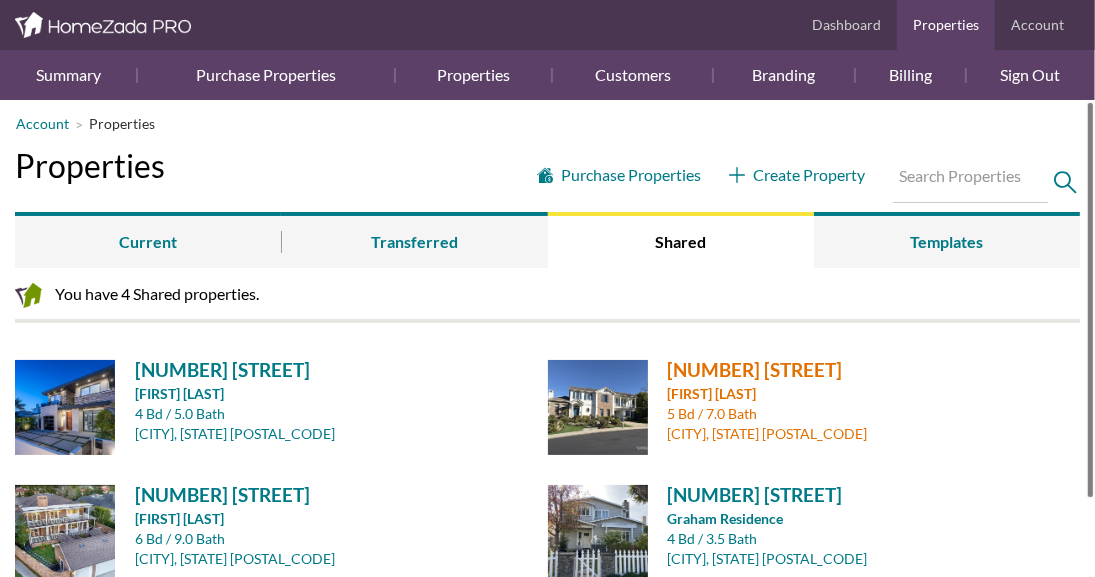 click on "25325 Prado De La Luna" at bounding box center (867, 369) 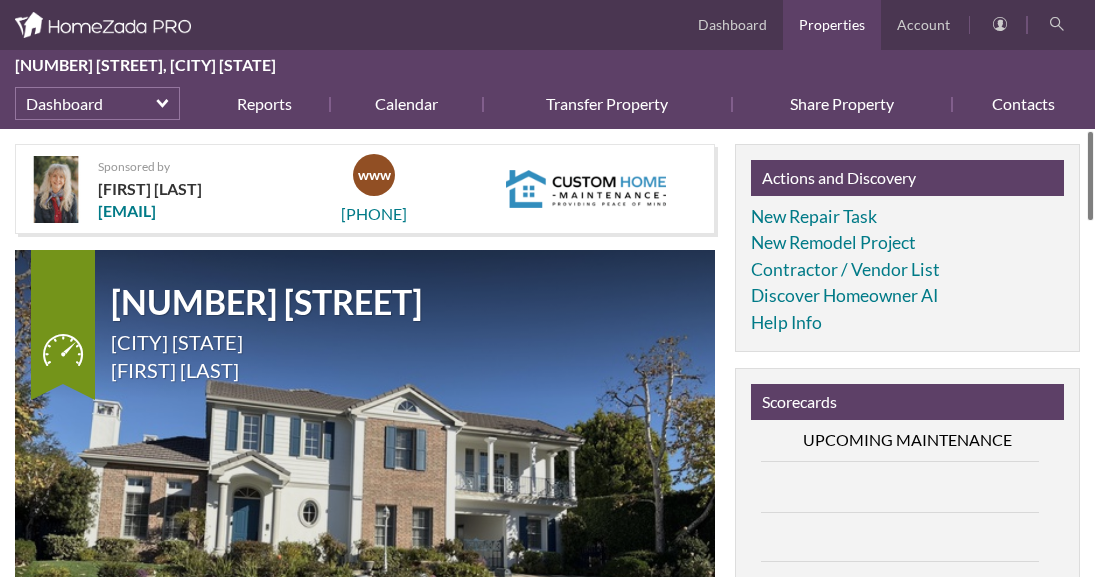 scroll, scrollTop: 0, scrollLeft: 0, axis: both 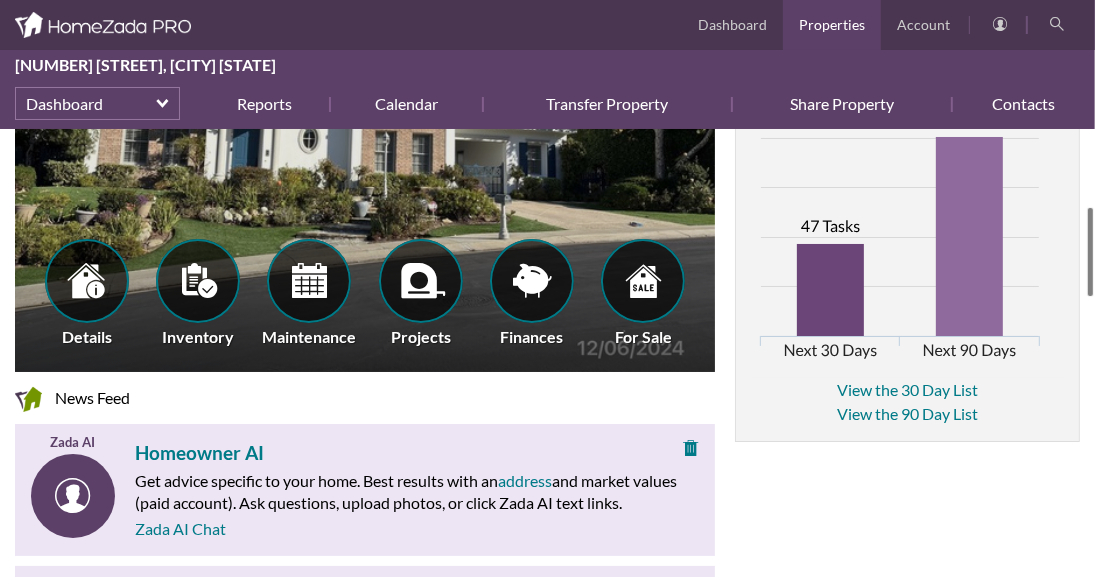 click at bounding box center (1090, 252) 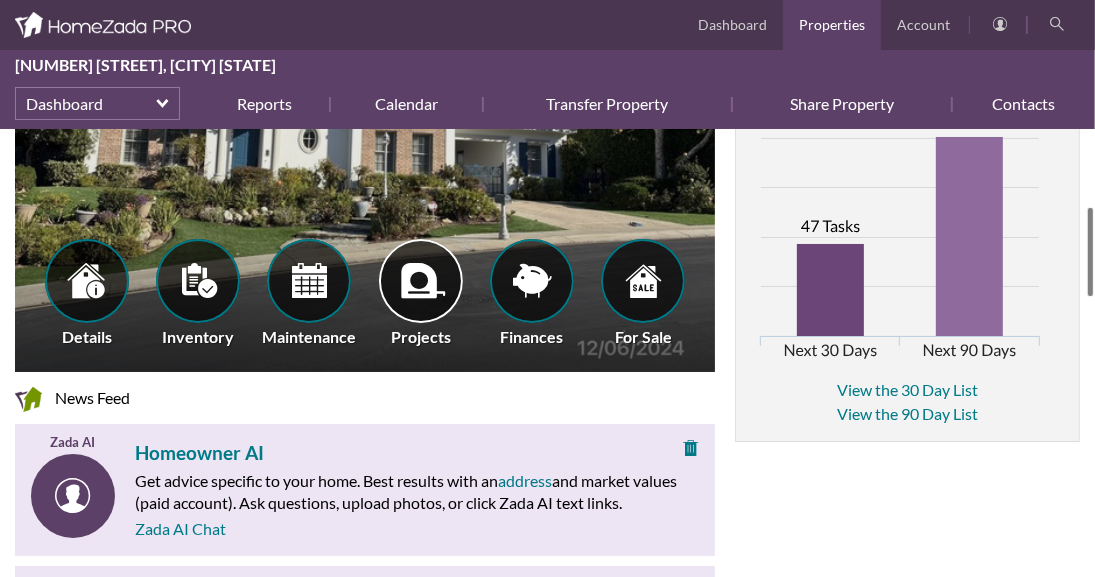 click at bounding box center (420, 280) 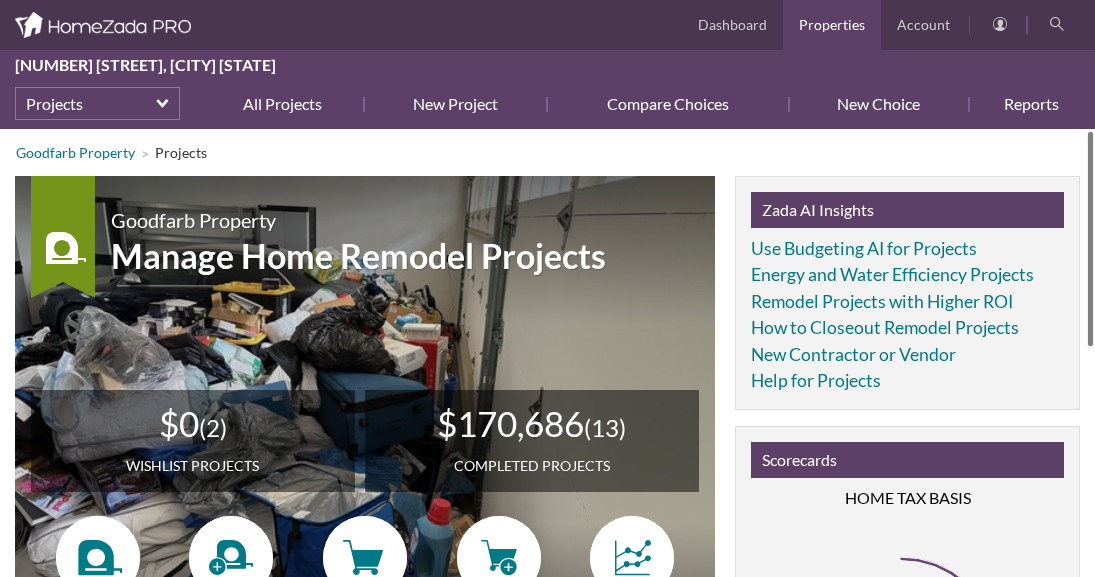 scroll, scrollTop: 0, scrollLeft: 0, axis: both 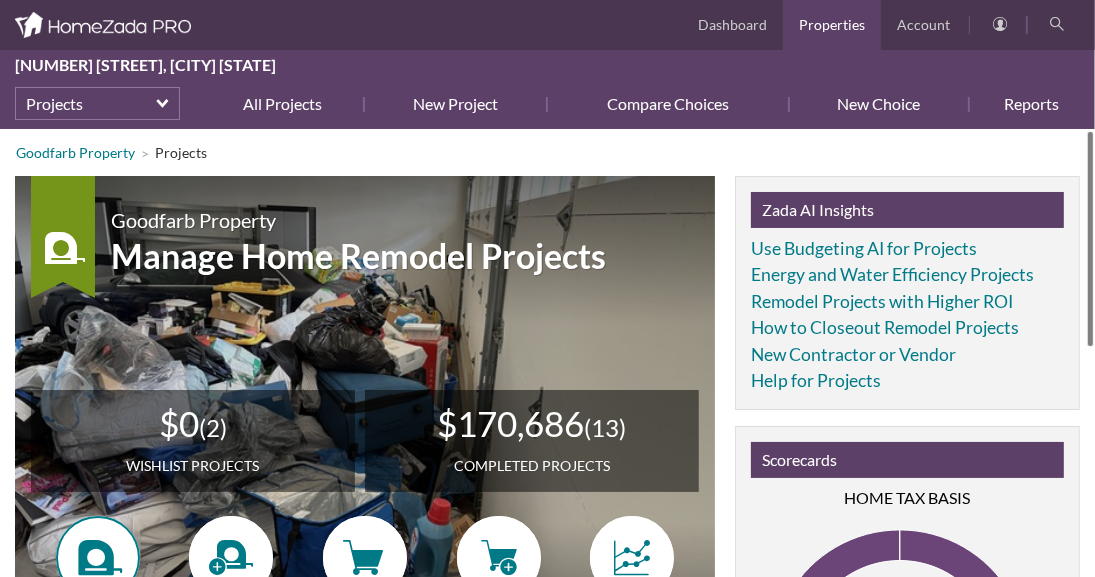 click at bounding box center (98, 558) 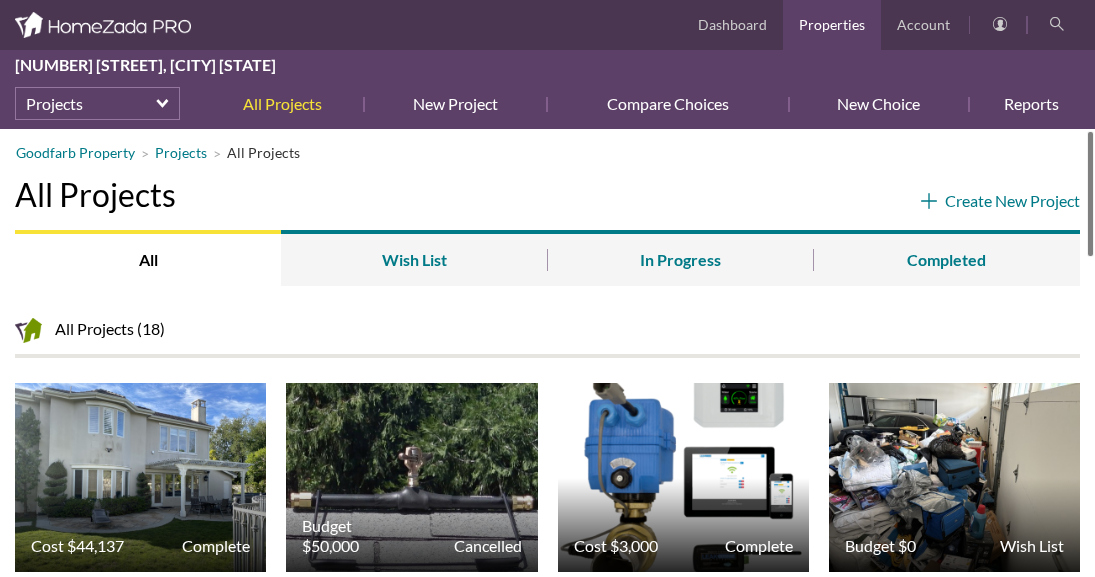 scroll, scrollTop: 0, scrollLeft: 0, axis: both 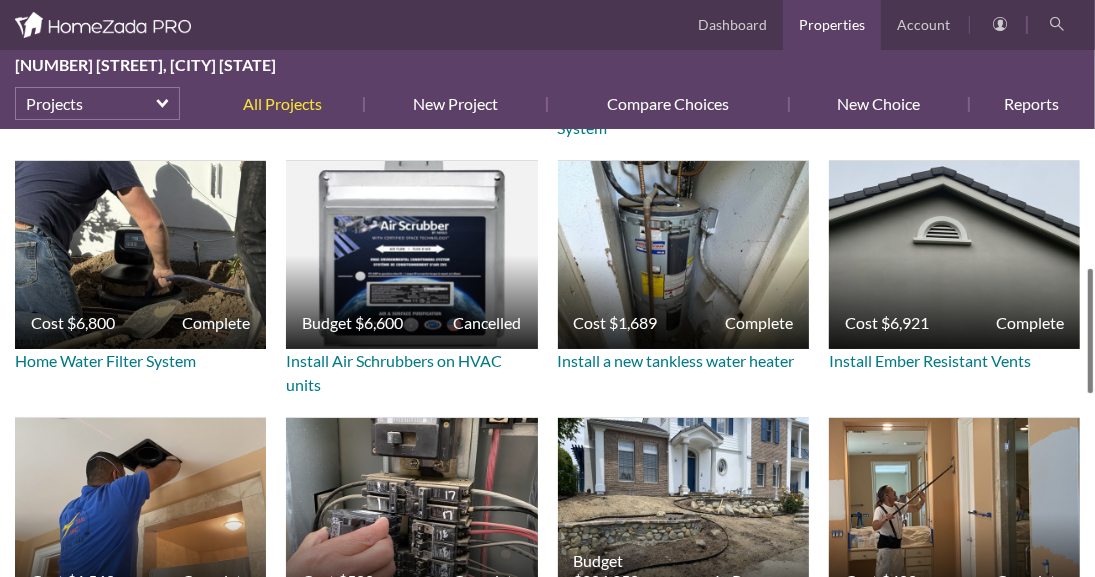 click at bounding box center (1090, 331) 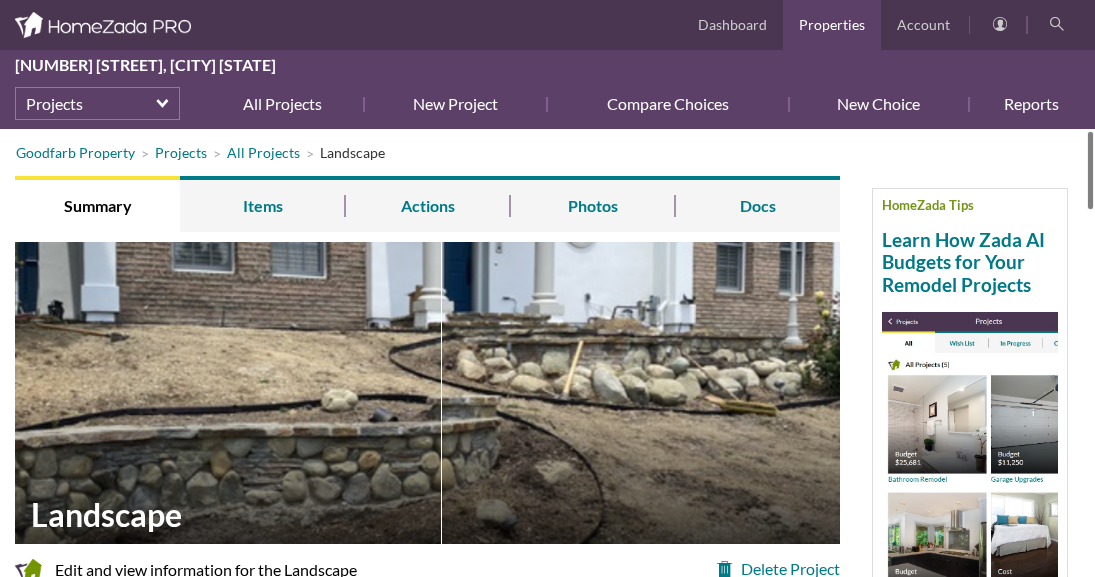 scroll, scrollTop: 0, scrollLeft: 0, axis: both 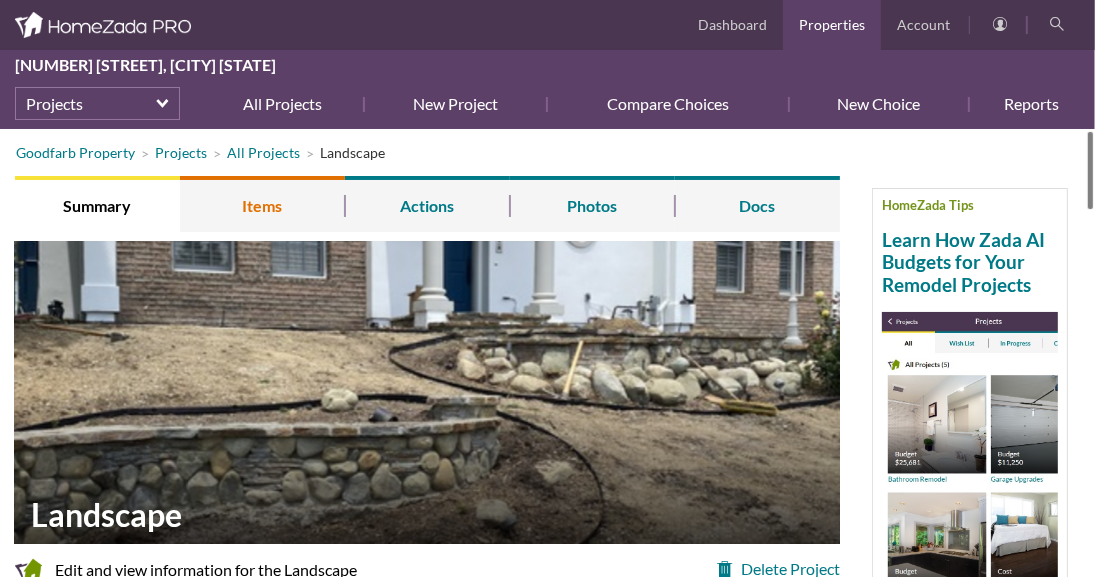 click on "Items" at bounding box center (262, 204) 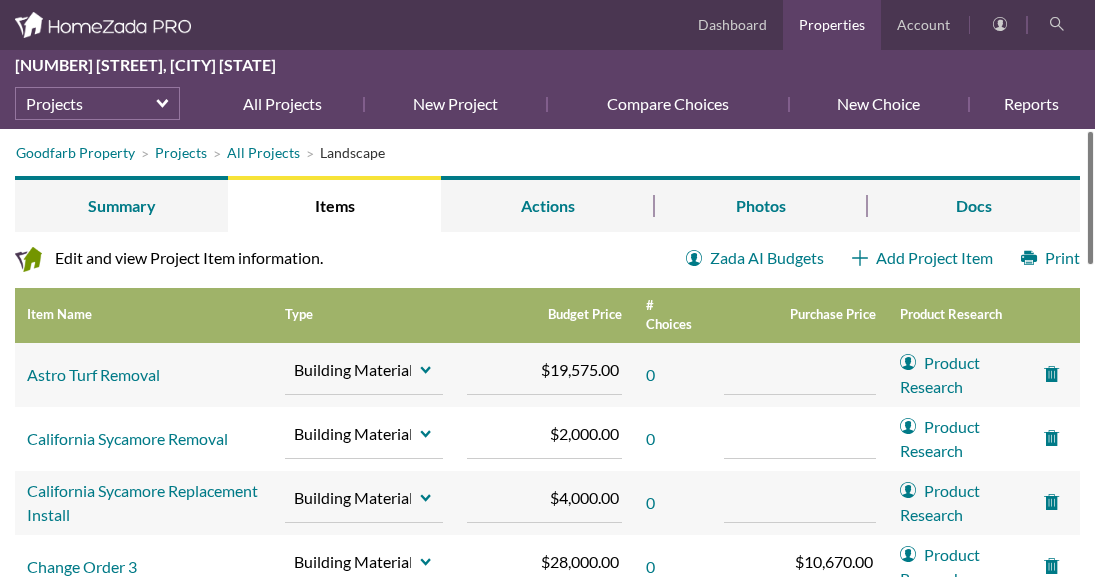 scroll, scrollTop: 0, scrollLeft: 0, axis: both 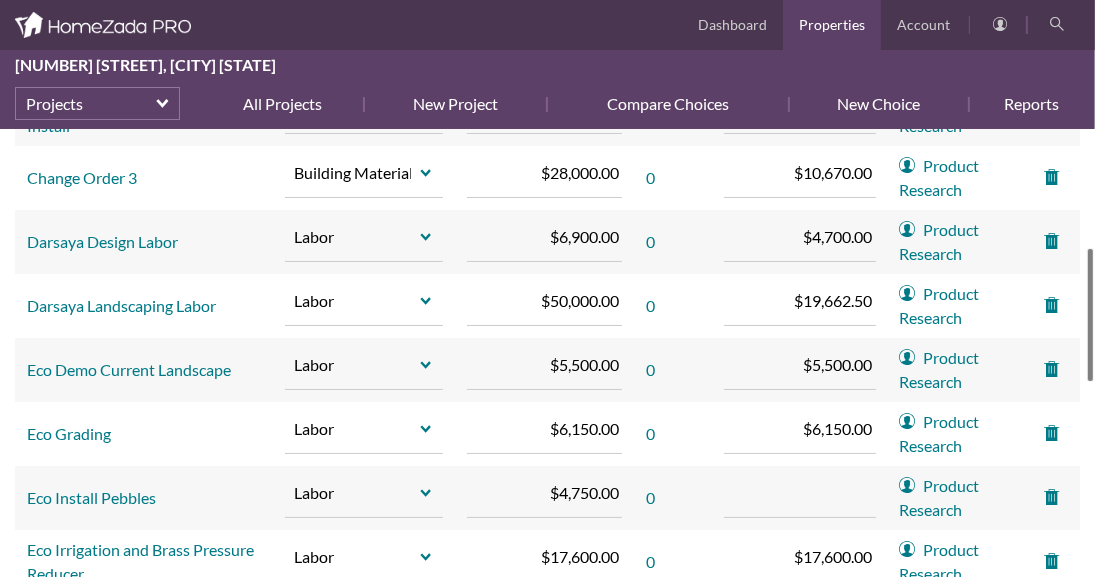 click at bounding box center [1090, 315] 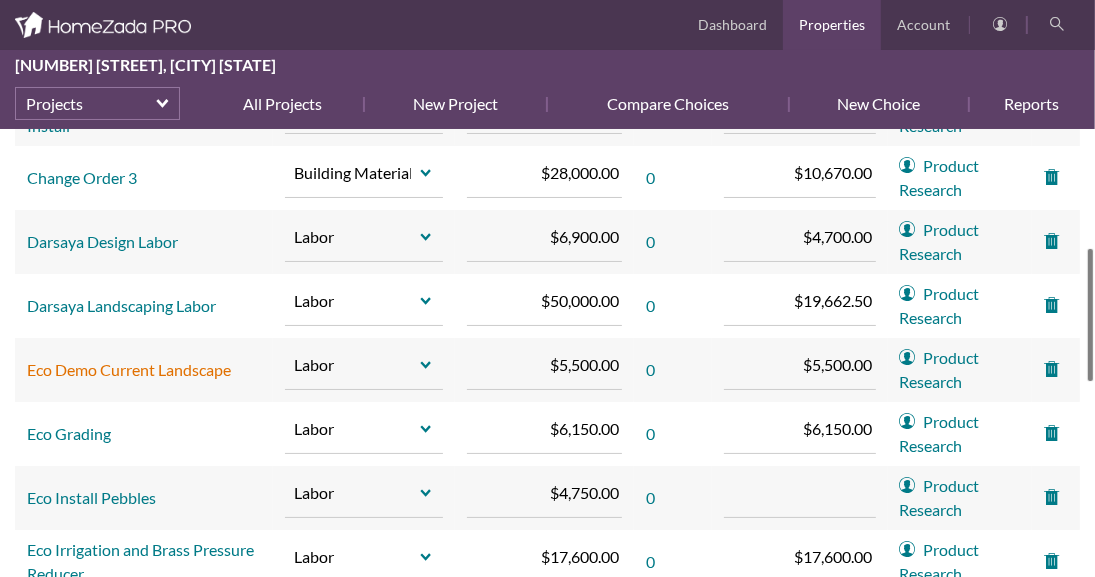 click on "Eco Demo Current Landscape" at bounding box center [129, 369] 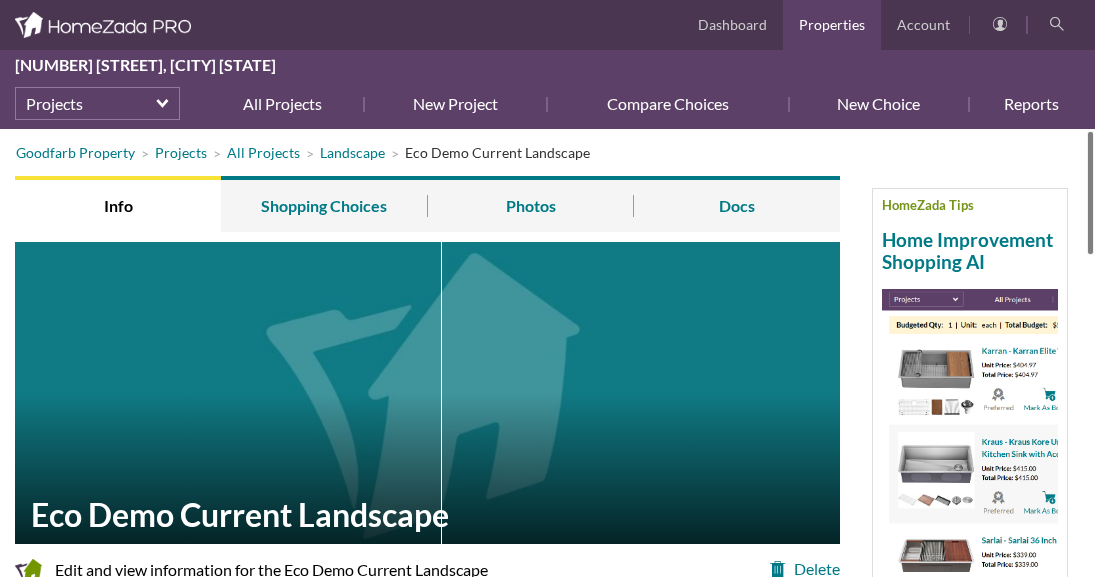 scroll, scrollTop: 0, scrollLeft: 0, axis: both 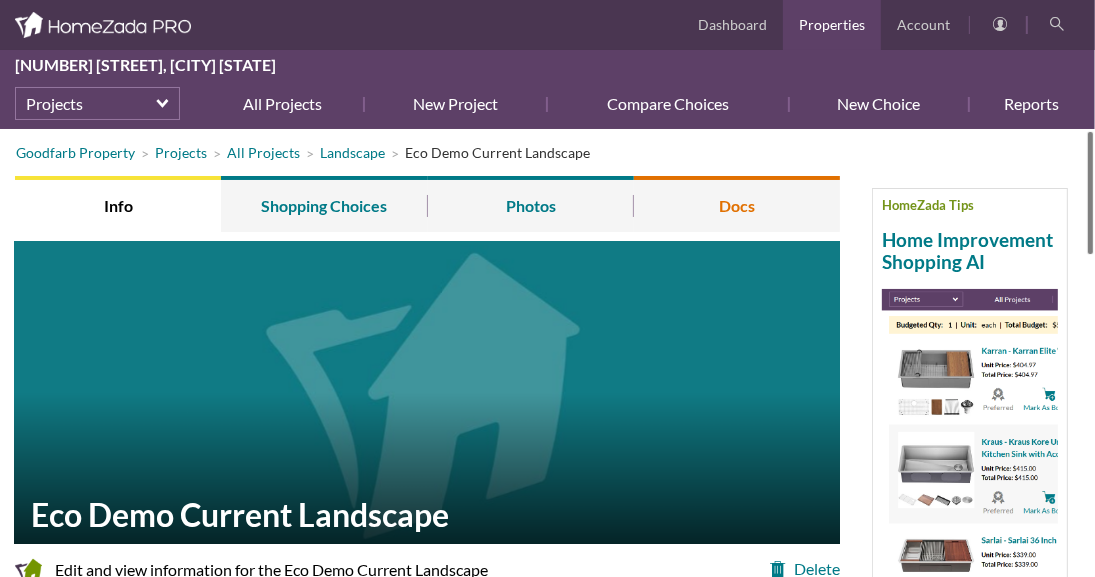 click on "Docs" at bounding box center [737, 204] 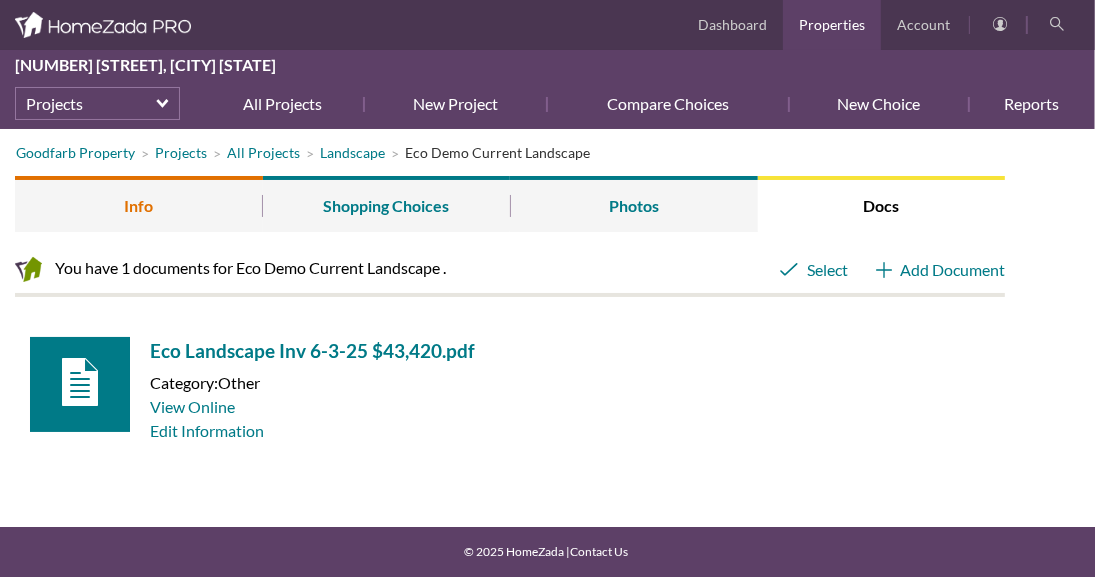 click on "Info" at bounding box center (139, 204) 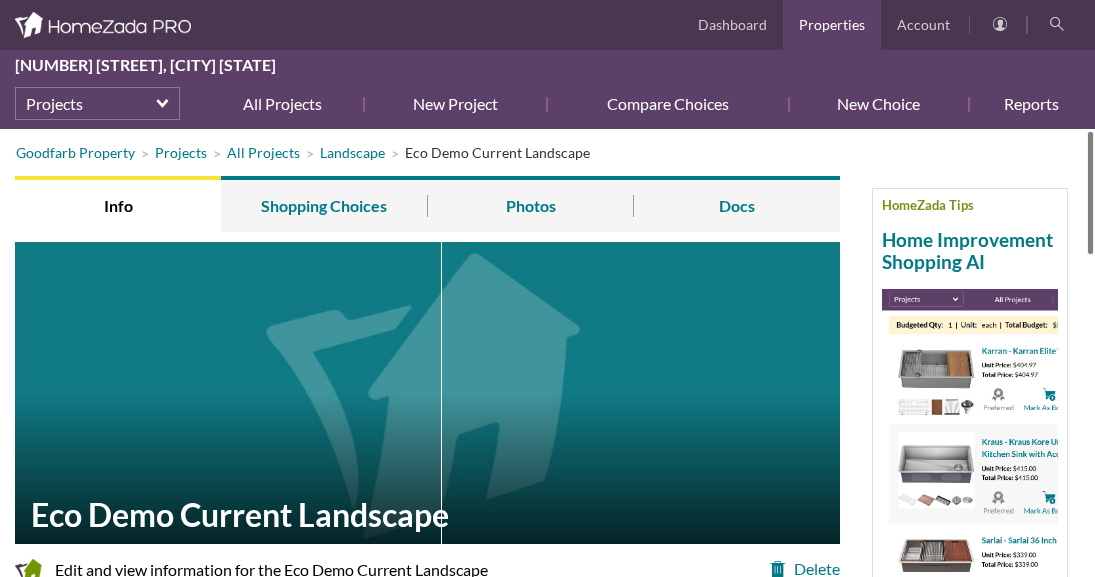 scroll, scrollTop: 0, scrollLeft: 0, axis: both 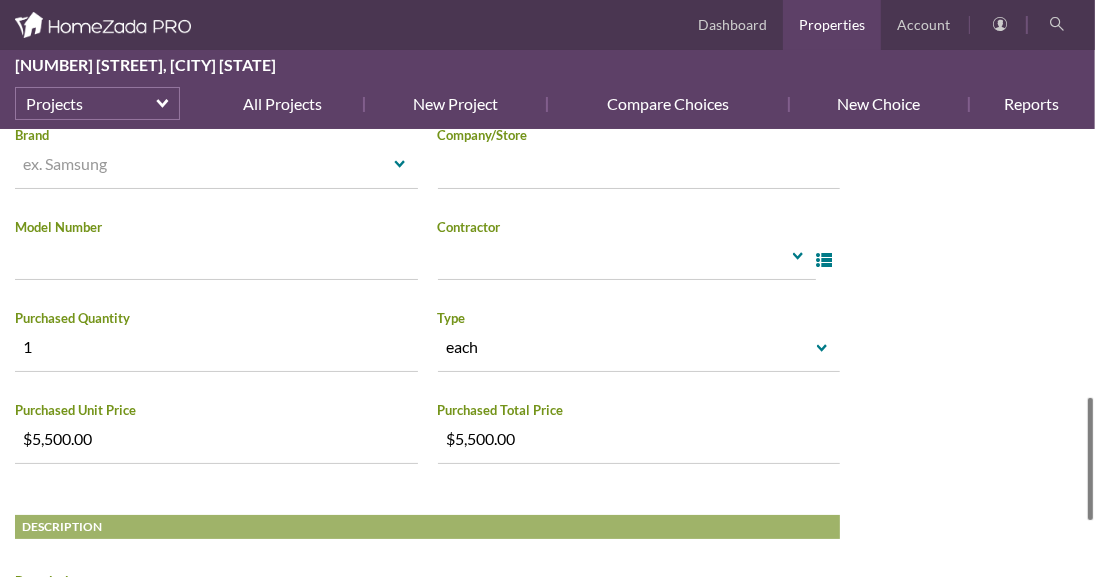 click at bounding box center (1090, 459) 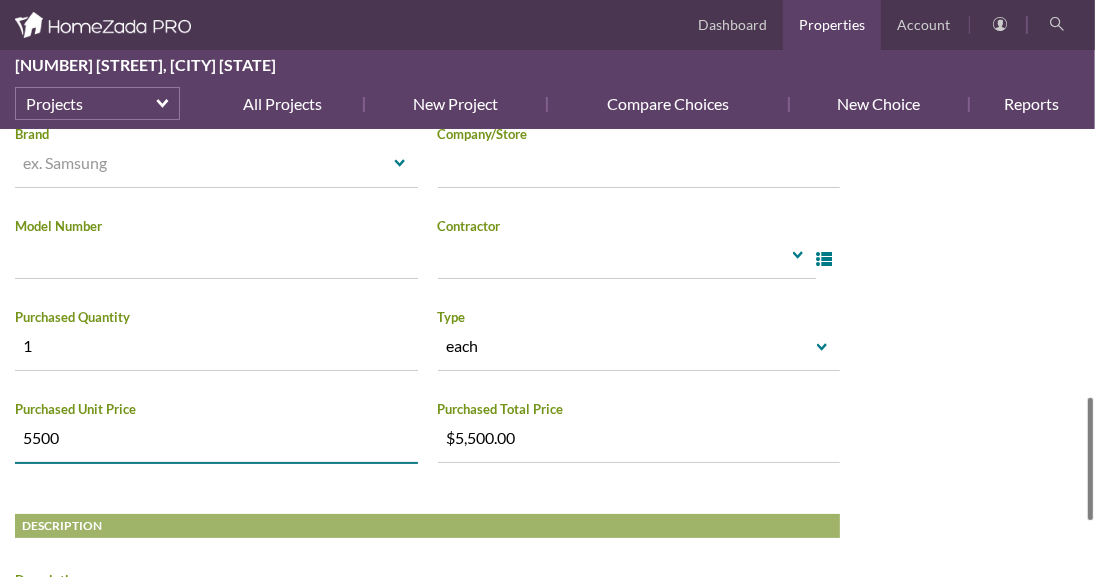 drag, startPoint x: 109, startPoint y: 439, endPoint x: 0, endPoint y: 438, distance: 109.004585 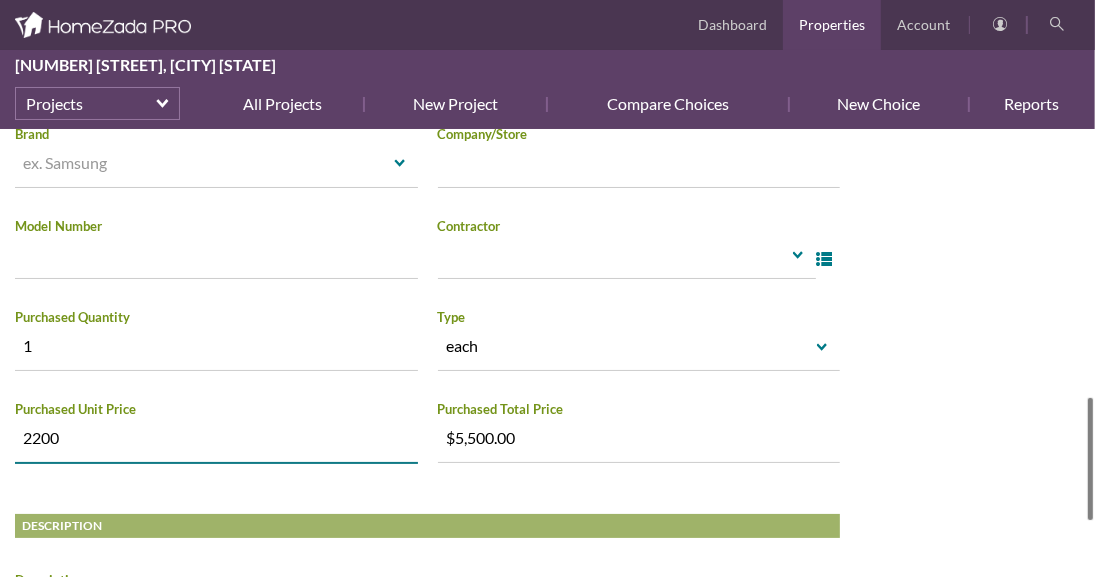 click on "Goodfarb Property
Projects
All Projects
Landscape
Eco Demo Current Landscape
HomeZada Tips
Home Improvement Shopping AI
Click on 'Zada AI: Shopping Search.' Get shopping results. Ask Zada AI for changes. Click on 'Save' icon.
Watch
Info
Shopping Choices
Photos
Docs
Eco Demo Current Landscape
Delete
Edit and view information for the Eco Demo Current Landscape
Click or tap fields to edit info
Zada AI:
Product Research
|
Shopping Search
Project Item Name Eco Demo Current Landscape
Type Labor select Building Material Collections Contract Decorative Items Electronics Equipment Labor" at bounding box center [547, -51] 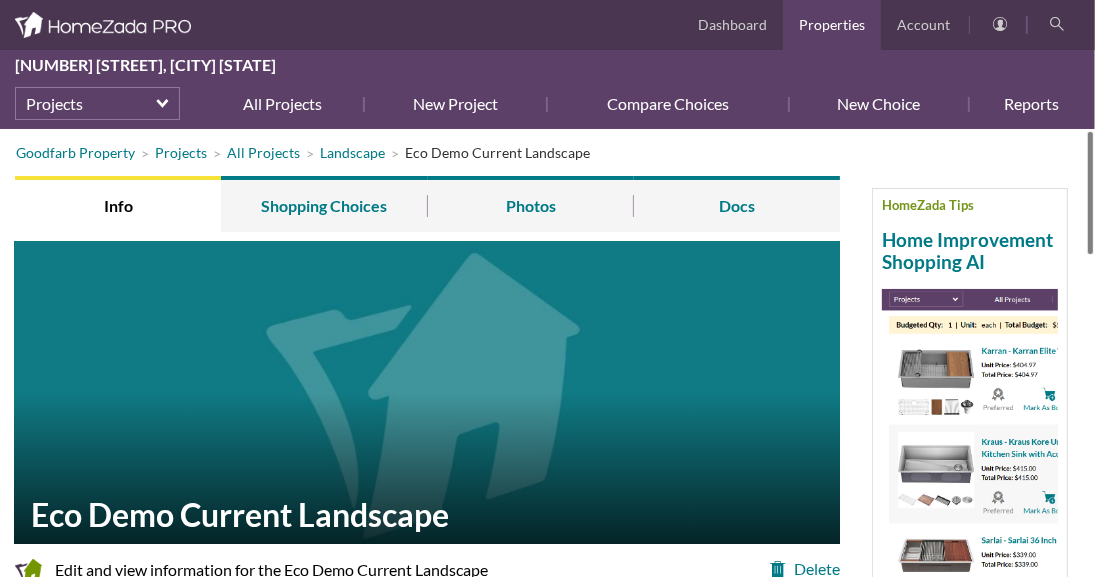 click on "Landscape
[NUMBER] [STREET]..
Info
Choices
Photos
Docs
Dashboard Properties Account
[NUMBER] [STREET], [CITY] [STATE] Projects
All Projects
New Project
Compare Choices
New Choice
Reports
More select
Dashboard
Property  Details
Inventory
Maintenance
Projects
Finances
For Sale
Dashboard" at bounding box center (547, 288) 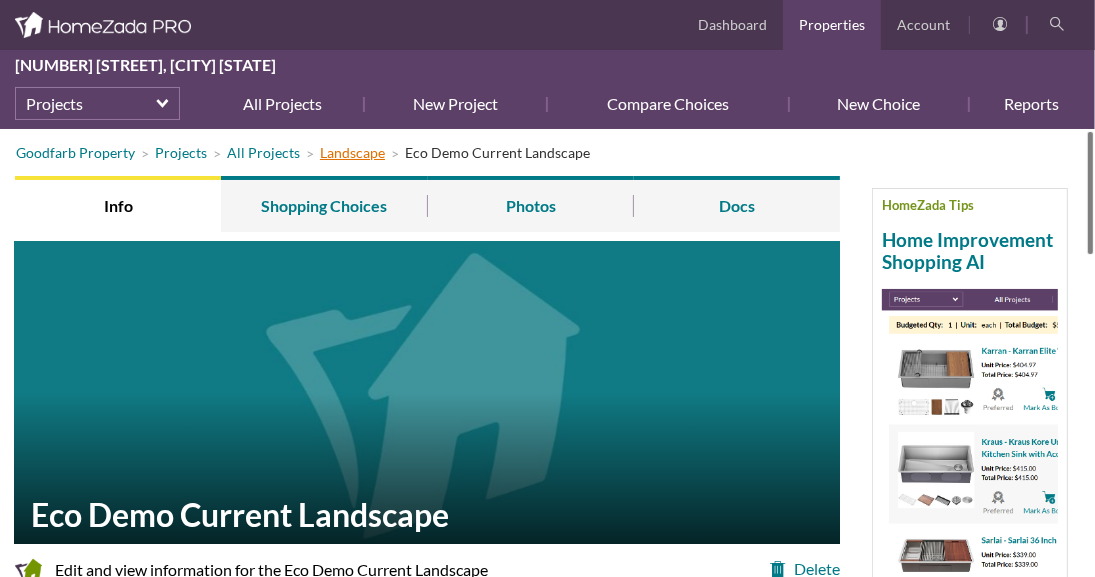 click on "Landscape" at bounding box center (352, 152) 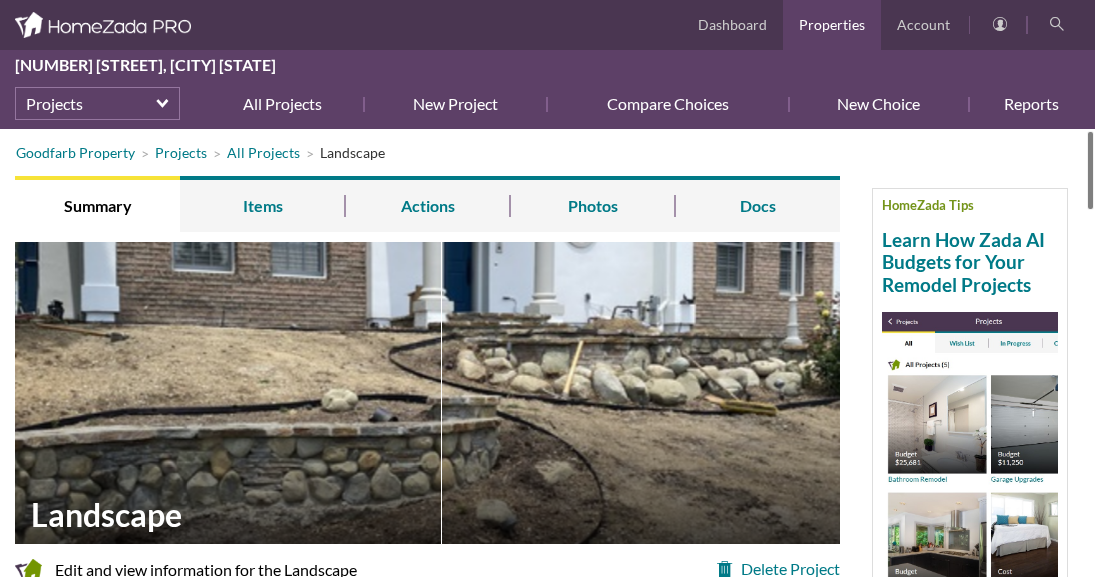 scroll, scrollTop: 0, scrollLeft: 0, axis: both 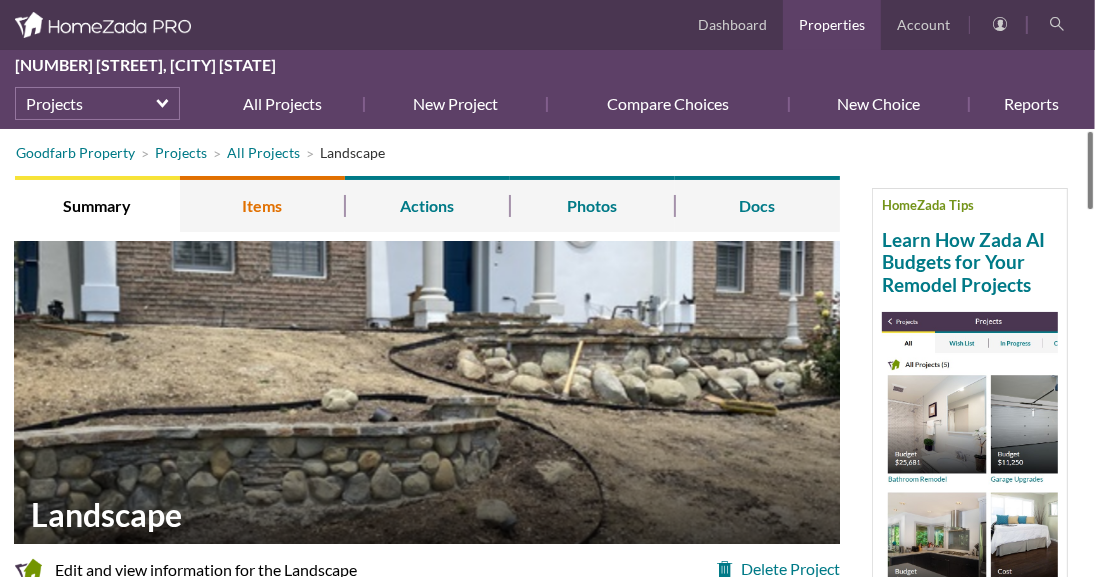 click on "Items" at bounding box center (262, 204) 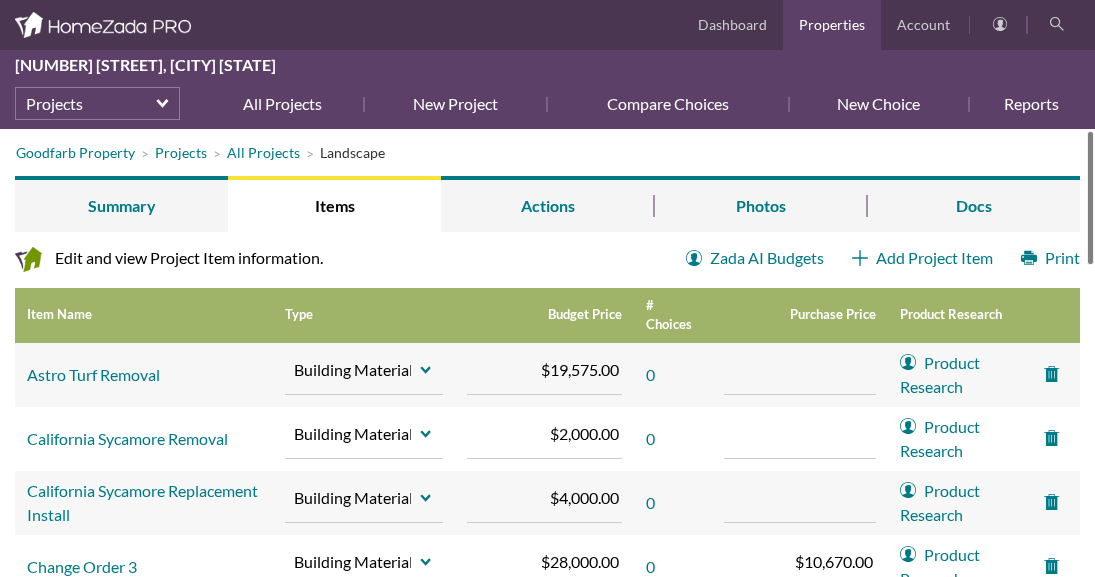 scroll, scrollTop: 0, scrollLeft: 0, axis: both 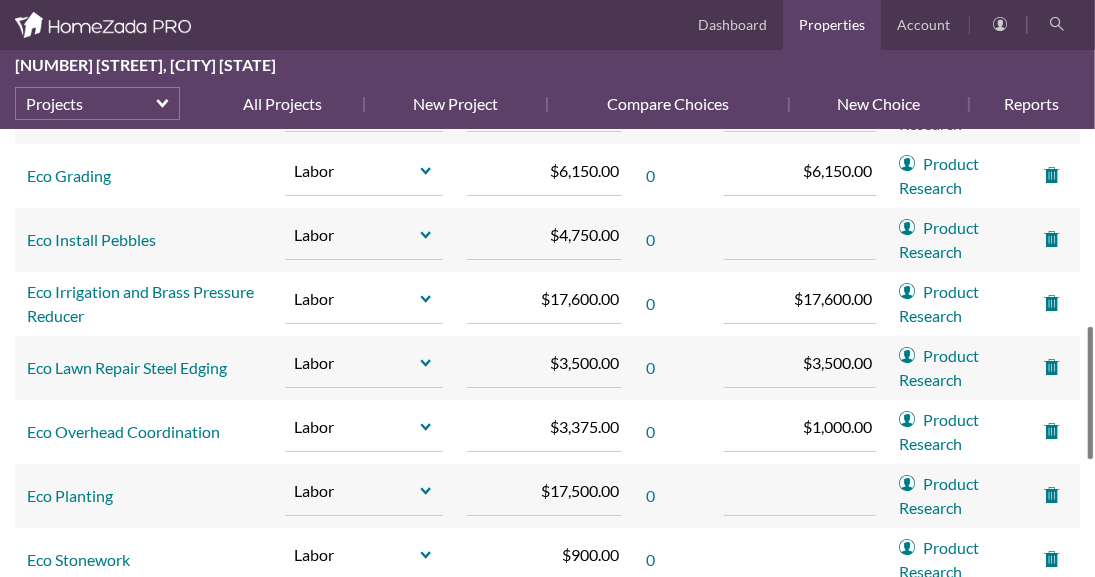 click at bounding box center (1090, 393) 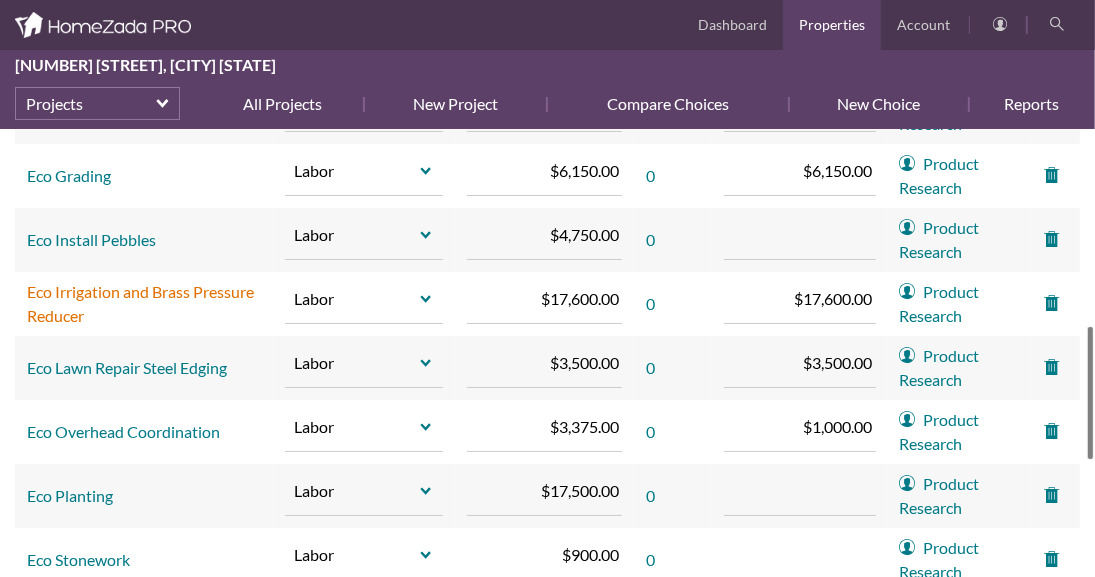click on "Eco Irrigation and Brass Pressure Reducer" at bounding box center [140, 303] 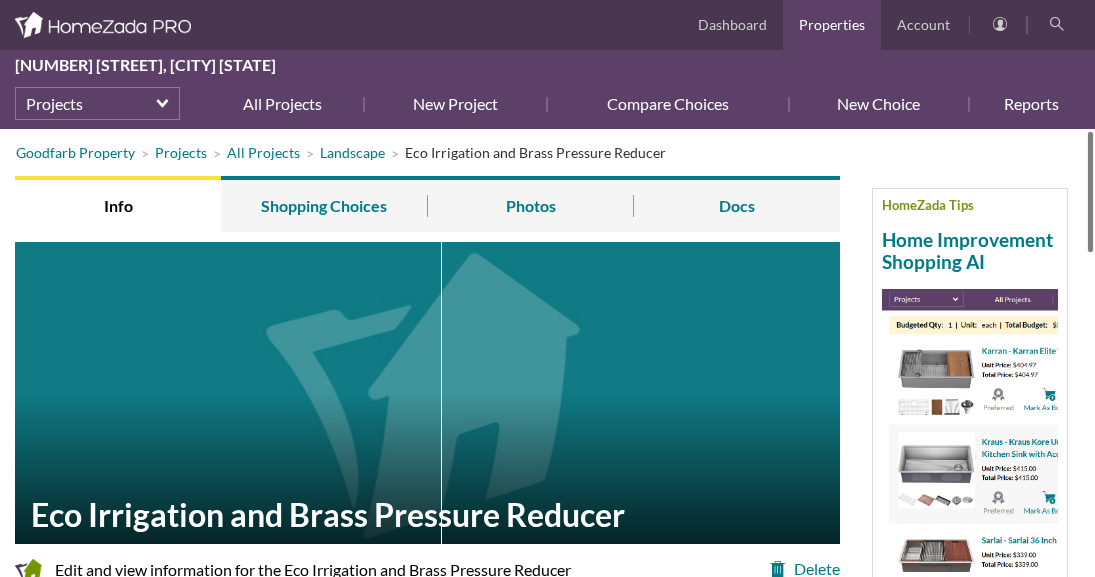 scroll, scrollTop: 0, scrollLeft: 0, axis: both 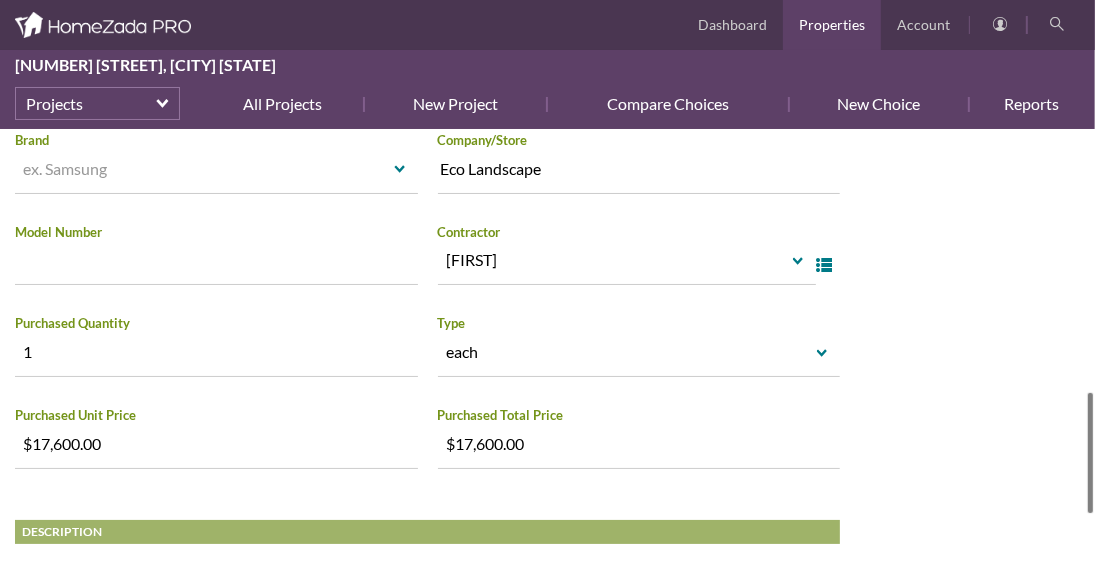 click on "Goodfarb Property
Projects
All Projects
Landscape
Eco Irrigation and Brass Pressure Reducer
HomeZada Tips
Home Improvement Shopping AI
Click on 'Zada AI: Shopping Search.' Get shopping results. Ask Zada AI for changes. Click on 'Save' icon.
Watch
Info
Shopping Choices
Photos
Docs
Eco Irrigation and Brass Pressure Reducer
Delete
Edit and view information for the Eco Irrigation and Brass Pressure Reducer
Click or tap fields to edit info
Zada AI:
Product Research
|
Shopping Search
Project Item Name Eco Irrigation and Brass Pressure Reducer
Type Labor select Labor 1" at bounding box center [547, 353] 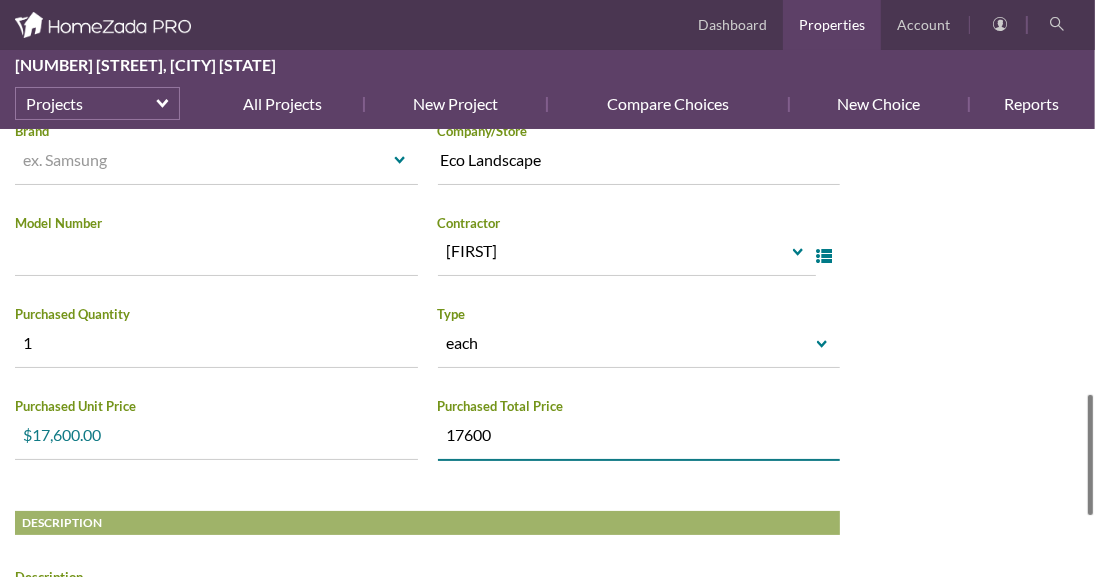 drag, startPoint x: 556, startPoint y: 436, endPoint x: 395, endPoint y: 433, distance: 161.02795 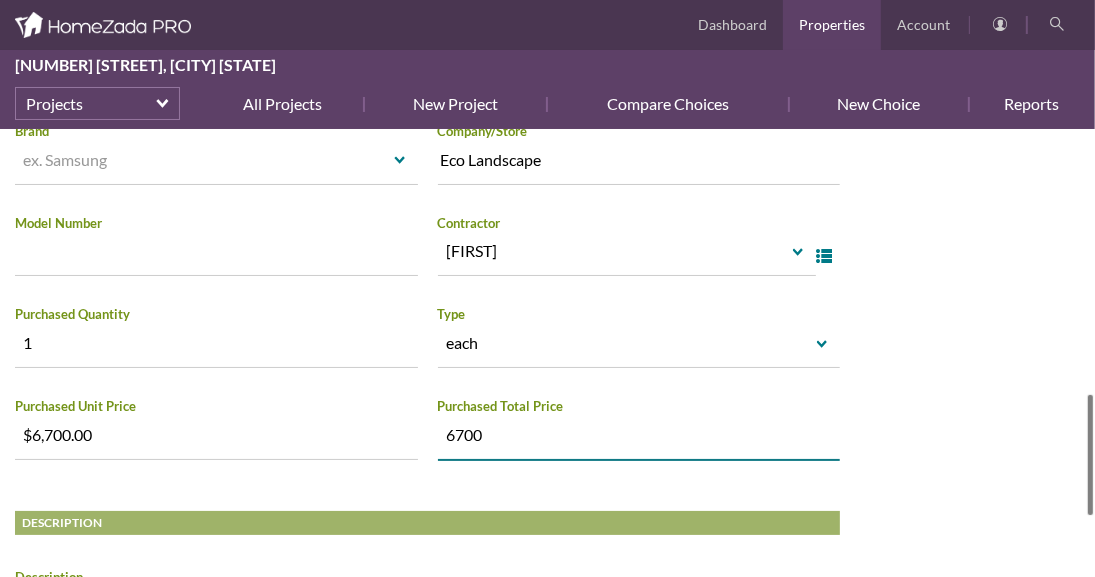 click on "Goodfarb Property
Projects
All Projects
Landscape
Eco Irrigation and Brass Pressure Reducer
HomeZada Tips
Home Improvement Shopping AI
Click on 'Zada AI: Shopping Search.' Get shopping results. Ask Zada AI for changes. Click on 'Save' icon.
Watch
Info
Shopping Choices
Photos
Docs
Eco Irrigation and Brass Pressure Reducer
Delete
Edit and view information for the Eco Irrigation and Brass Pressure Reducer
Click or tap fields to edit info
Zada AI:
Product Research
|
Shopping Search
Project Item Name Eco Irrigation and Brass Pressure Reducer
Type Labor select Building Material Labor" at bounding box center [547, -42] 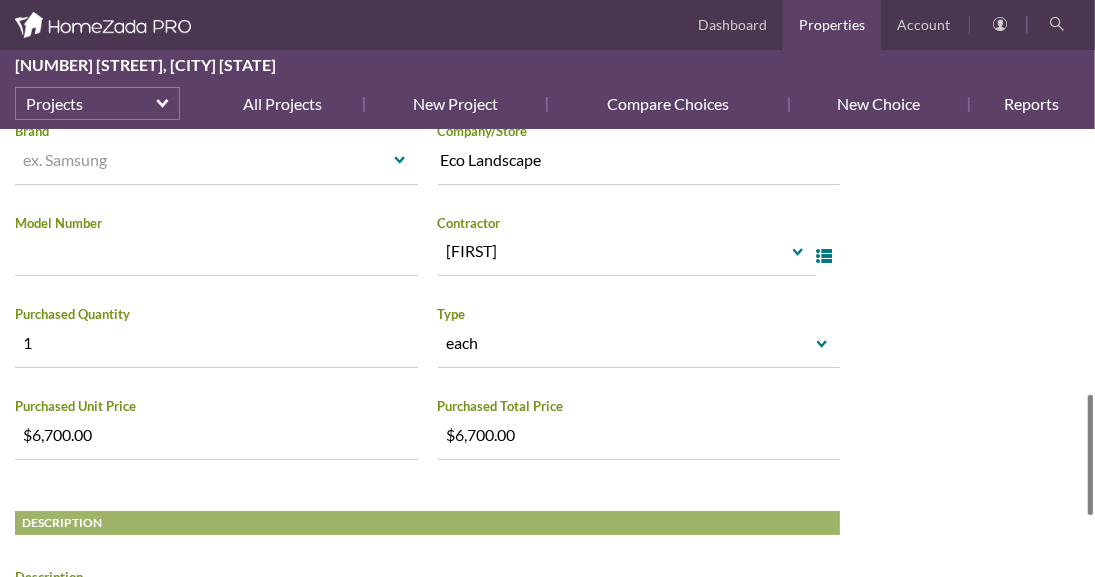 click on "Goodfarb Property
Projects
All Projects
Landscape
Eco Irrigation and Brass Pressure Reducer
HomeZada Tips
Home Improvement Shopping AI
Click on 'Zada AI: Shopping Search.' Get shopping results. Ask Zada AI for changes. Click on 'Save' icon.
Watch
Info
Shopping Choices
Photos
Docs
Eco Irrigation and Brass Pressure Reducer
Delete
Edit and view information for the Eco Irrigation and Brass Pressure Reducer
Click or tap fields to edit info
Zada AI:
Product Research
|
Shopping Search
Project Item Name Eco Irrigation and Brass Pressure Reducer
Type Labor select Building Material Labor" at bounding box center (547, -42) 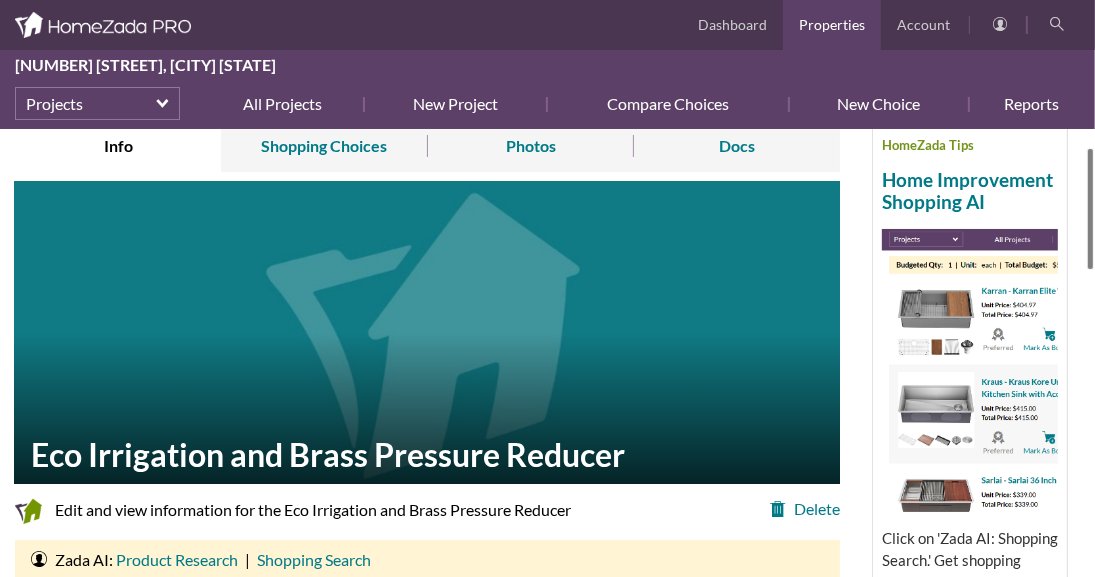 click on "Landscape
25325 Prado D..
Info
Choices
Photos
Docs
Dashboard Properties Account
25325 Prado De La Luna, Calabasas California Projects
All Projects
New Project
Compare Choices
New Choice
Reports
More select
Dashboard
Property  Details
Inventory
Maintenance
Projects
Finances
For Sale
Dashboard" at bounding box center [547, 288] 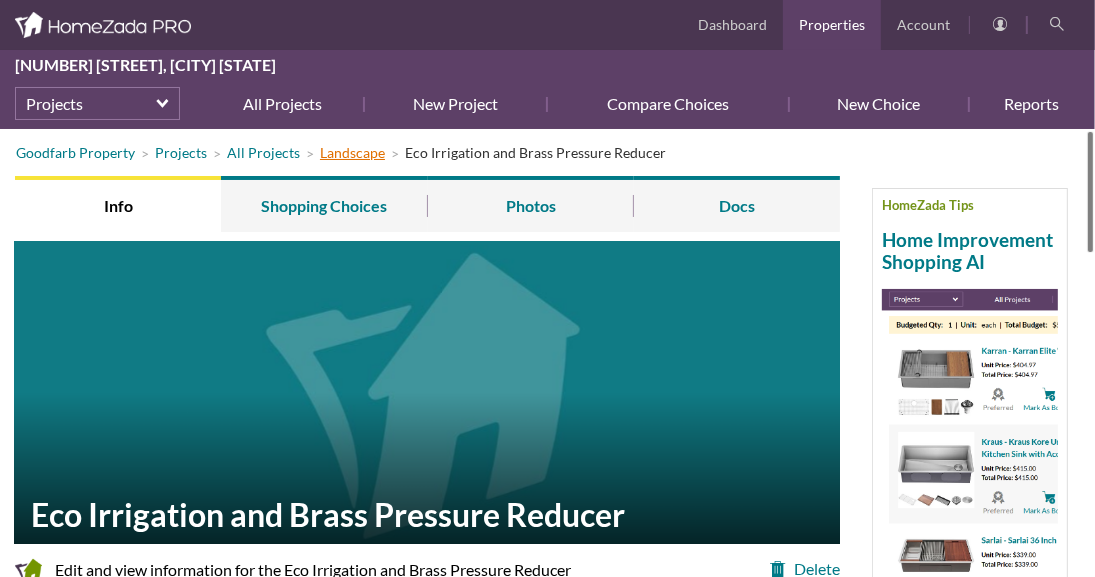 click on "Landscape" at bounding box center [352, 152] 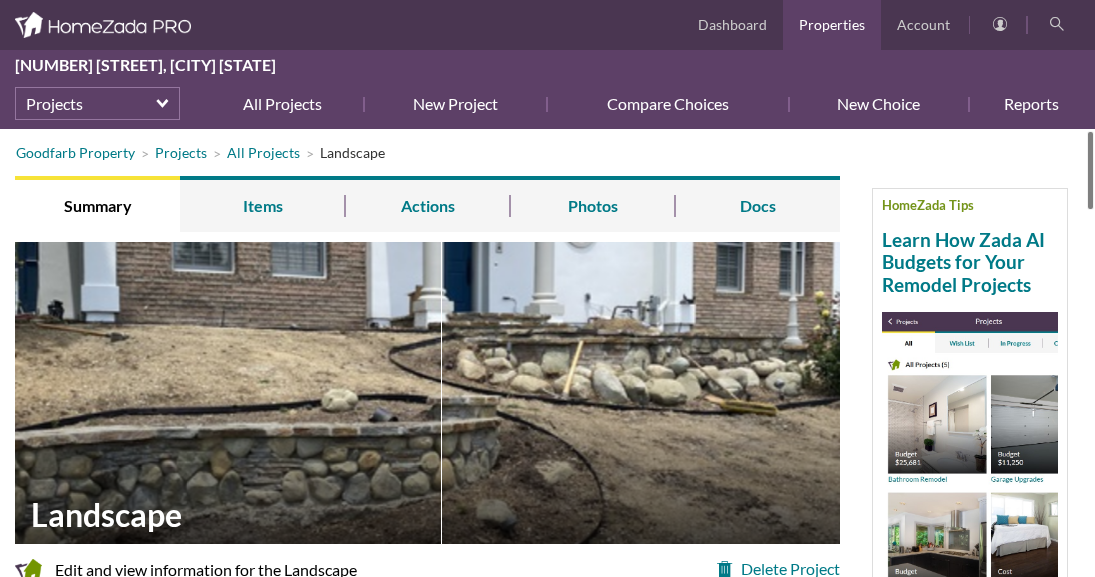 scroll, scrollTop: 0, scrollLeft: 0, axis: both 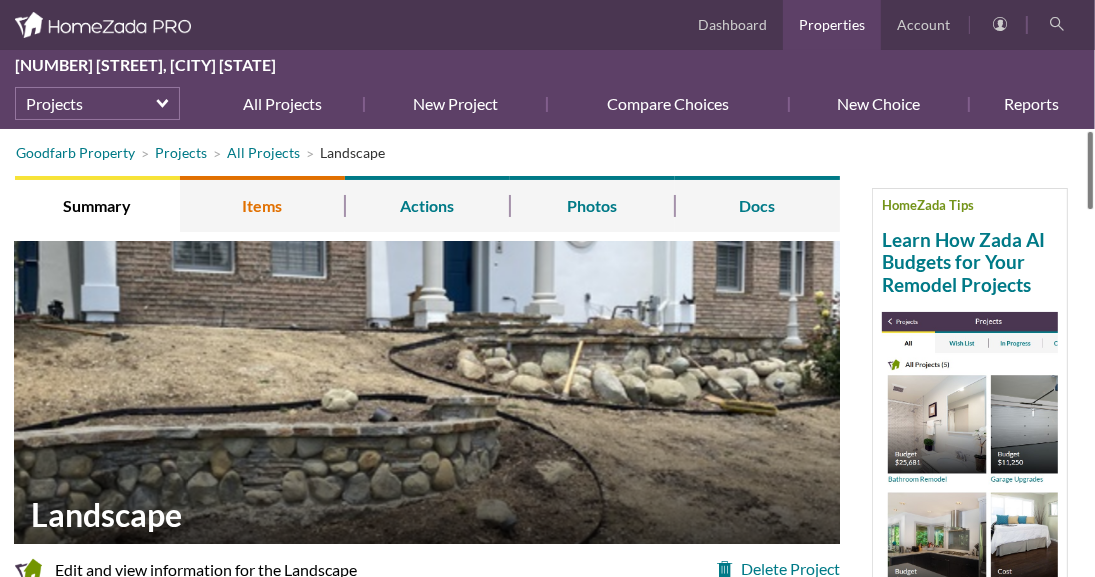click on "Items" at bounding box center (262, 204) 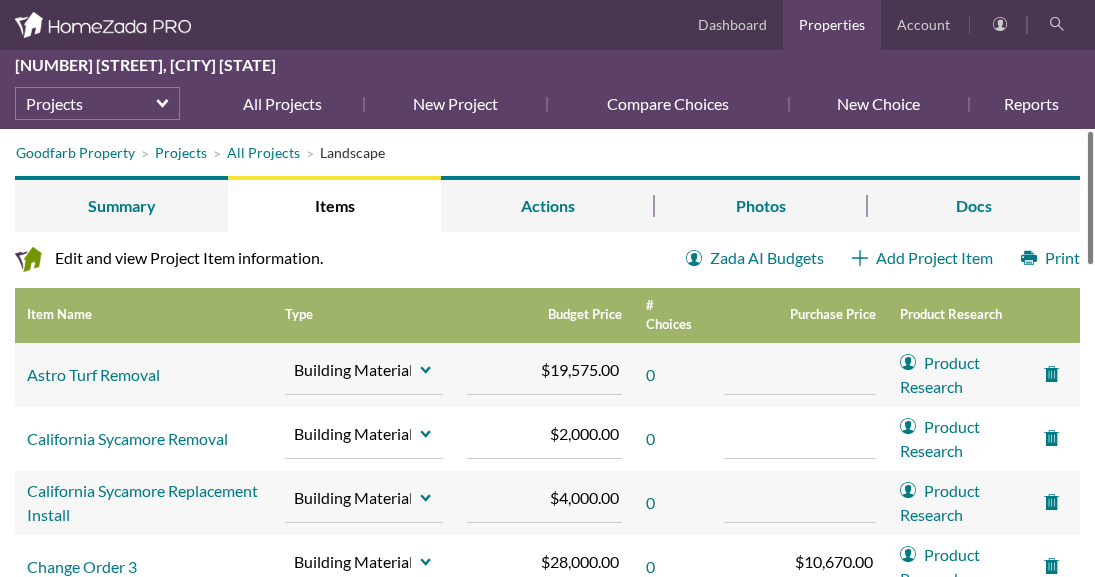 scroll, scrollTop: 0, scrollLeft: 0, axis: both 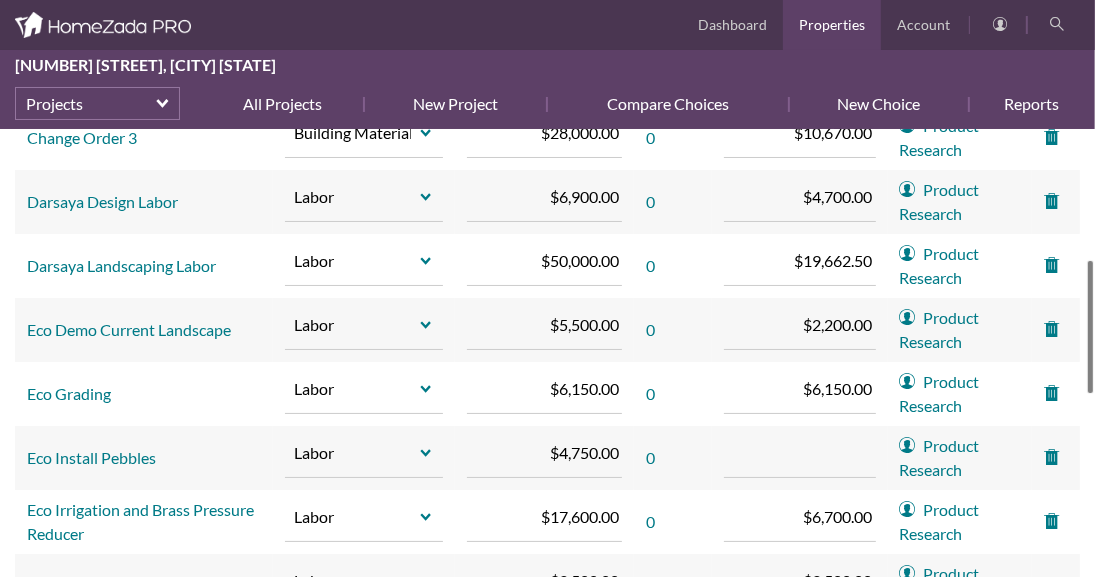 click at bounding box center (1090, 327) 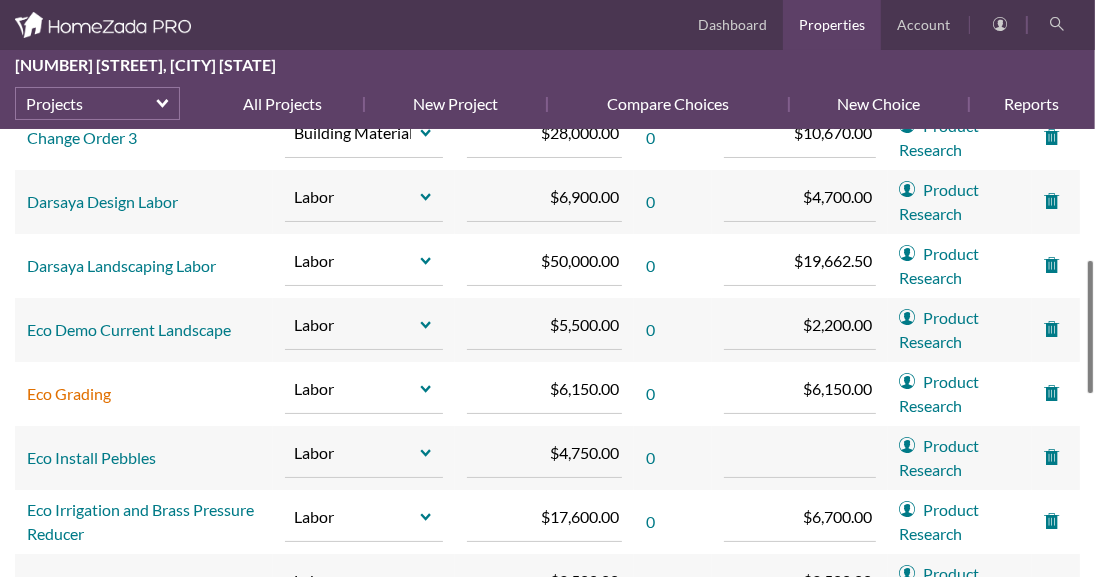 click on "Eco Grading" at bounding box center (69, 393) 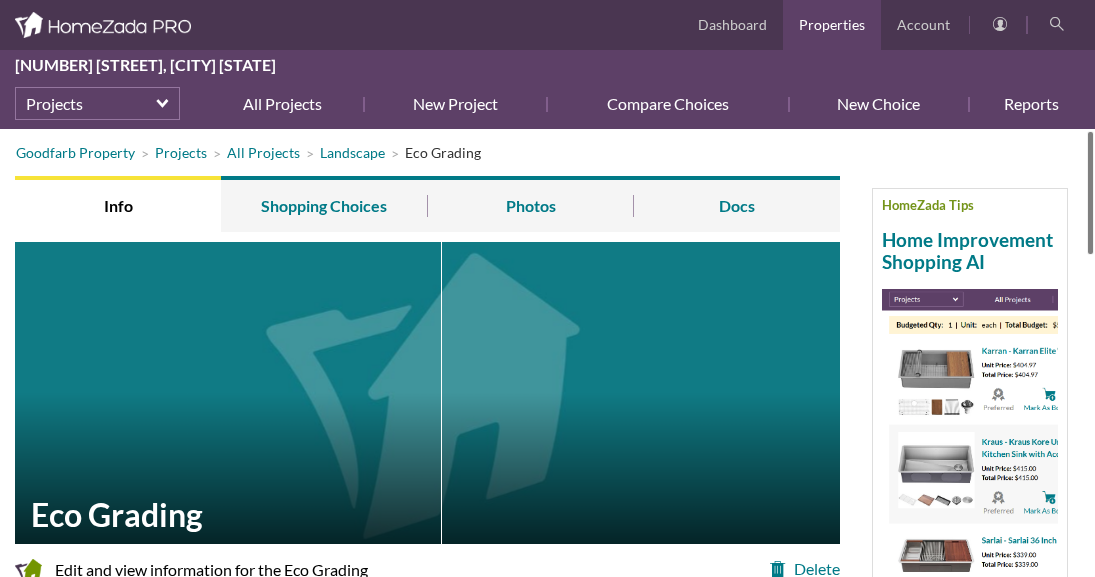 scroll, scrollTop: 0, scrollLeft: 0, axis: both 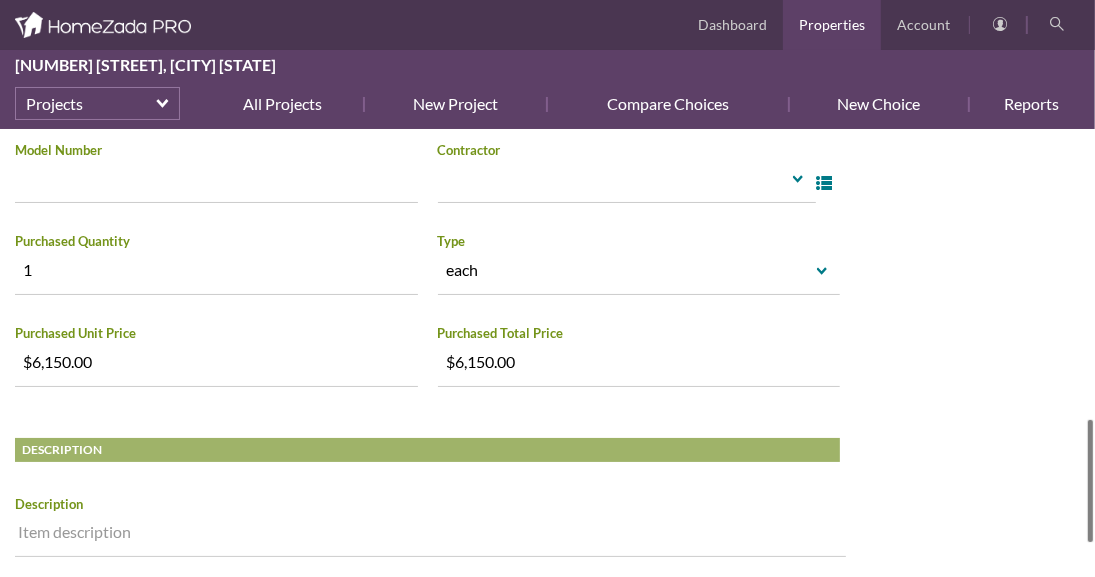 click at bounding box center [1090, 481] 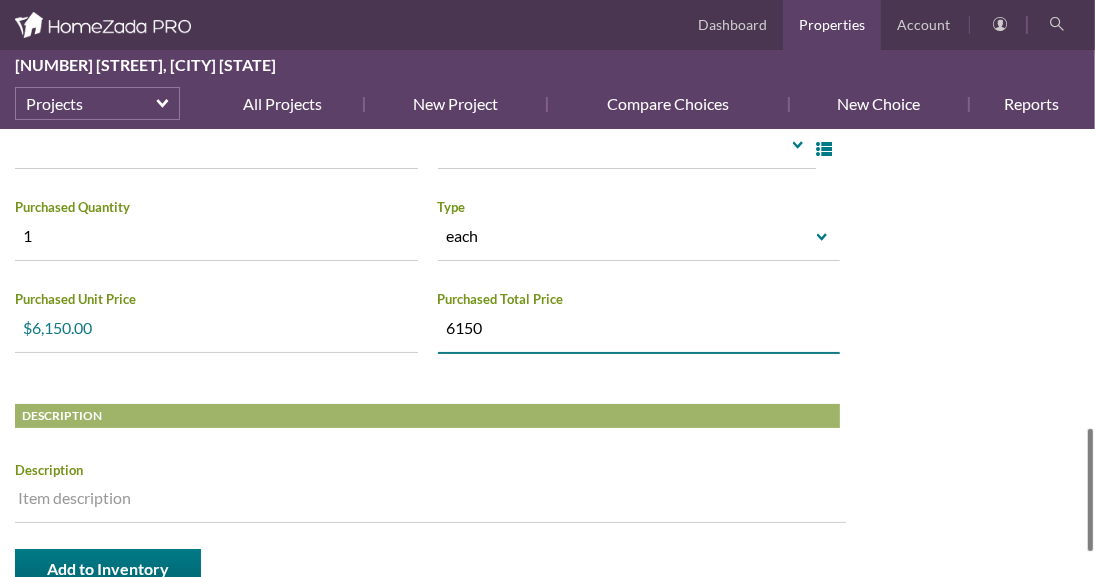 drag, startPoint x: 526, startPoint y: 329, endPoint x: 398, endPoint y: 328, distance: 128.0039 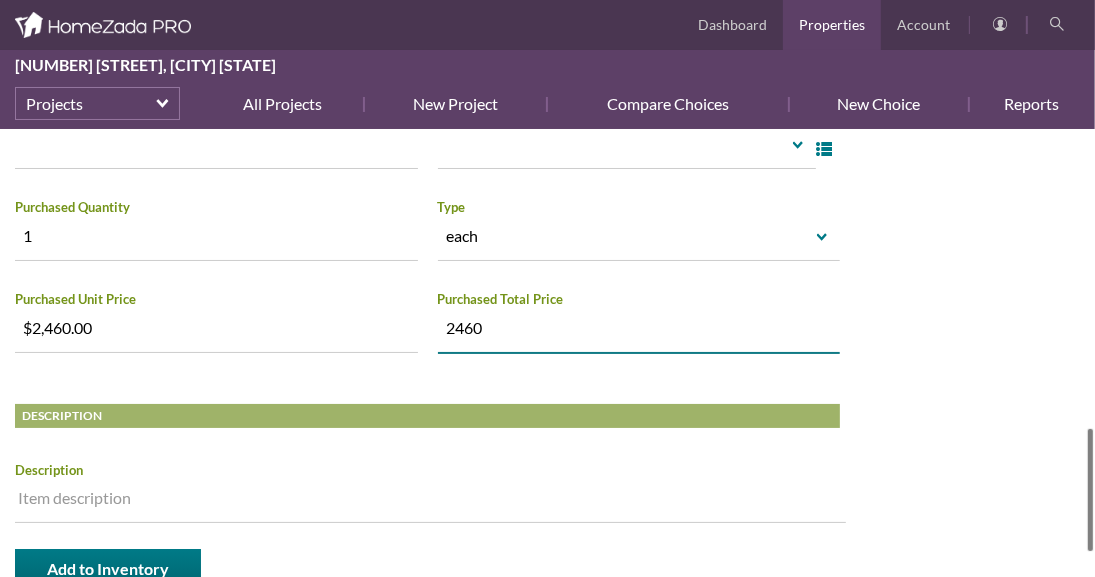 click on "Goodfarb Property
Projects
All Projects
Landscape
Eco Grading
HomeZada Tips
Home Improvement Shopping AI
Click on 'Zada AI: Shopping Search.' Get shopping results. Ask Zada AI for changes. Click on 'Save' icon.
Watch
Info
Shopping Choices
Photos
Docs
Eco Grading
Delete
Edit and view information for the Eco Grading
Click or tap fields to edit info
Zada AI:
Product Research
|
Shopping Search
Project Item Name Eco Grading
Type Labor select Building Material Collections Contract Decorative Items Electronics Equipment Furniture Housewares Labor Landscaping Major Appliance Other Tools" at bounding box center (547, -161) 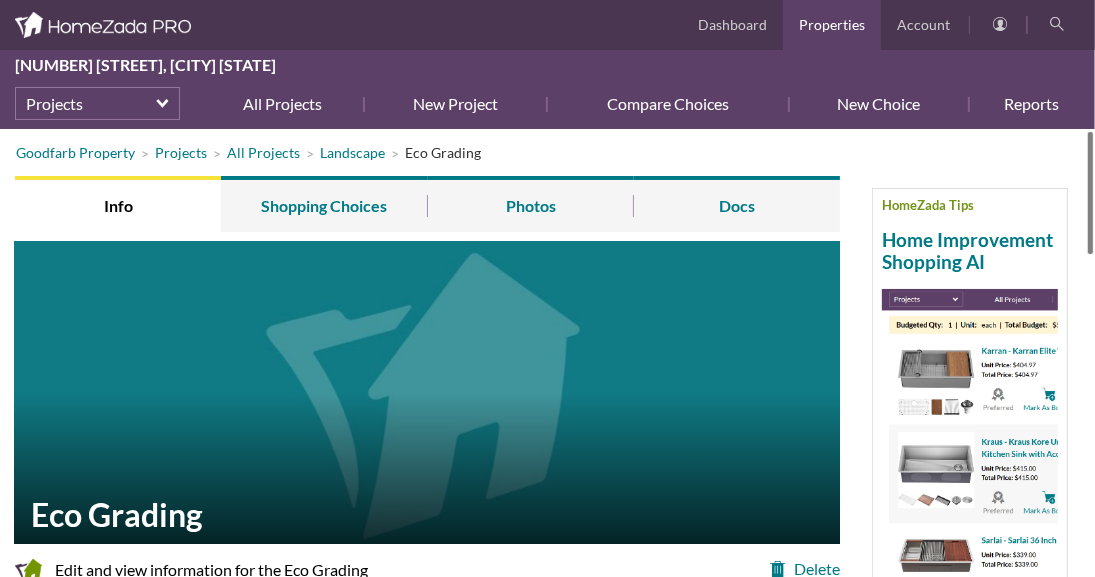 click on "Goodfarb Property
Projects
All Projects
Landscape
Eco Grading
HomeZada Tips
Home Improvement Shopping AI
Click on 'Zada AI: Shopping Search.' Get shopping results. Ask Zada AI for changes. Click on 'Save' icon.
Watch
Info
Shopping Choices
Photos
Docs
Eco Grading
Delete
Edit and view information for the Eco Grading
Click or tap fields to edit info
Zada AI:
Product Research
|
Shopping Search
Project Item Name Eco Grading
Type Labor select Building Material Collections Contract Decorative Items Electronics Equipment Furniture Housewares Labor Landscaping Other 1 1" at bounding box center [547, 353] 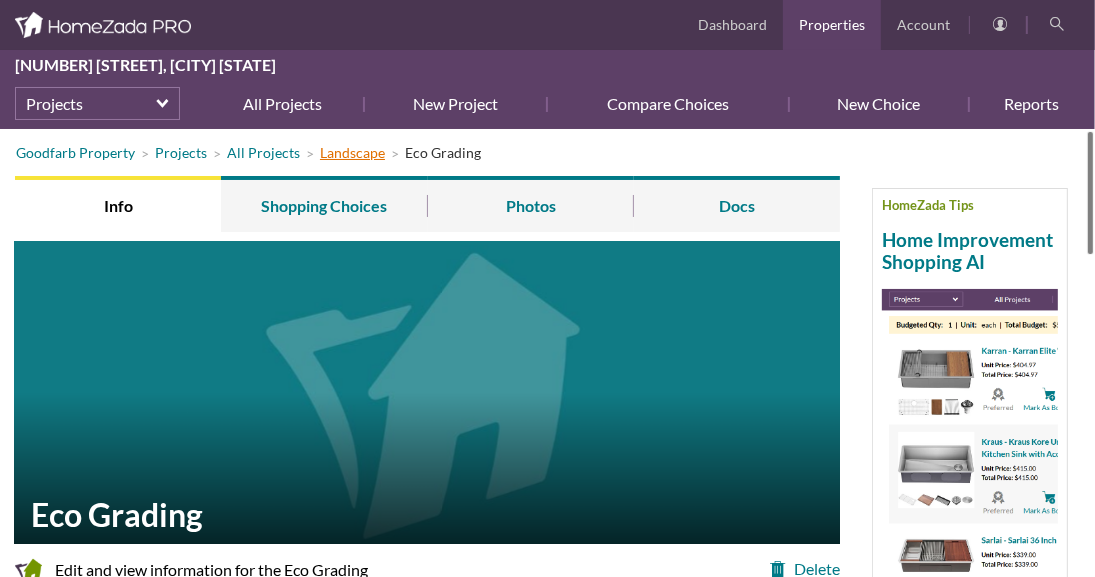 click on "Landscape" at bounding box center [352, 152] 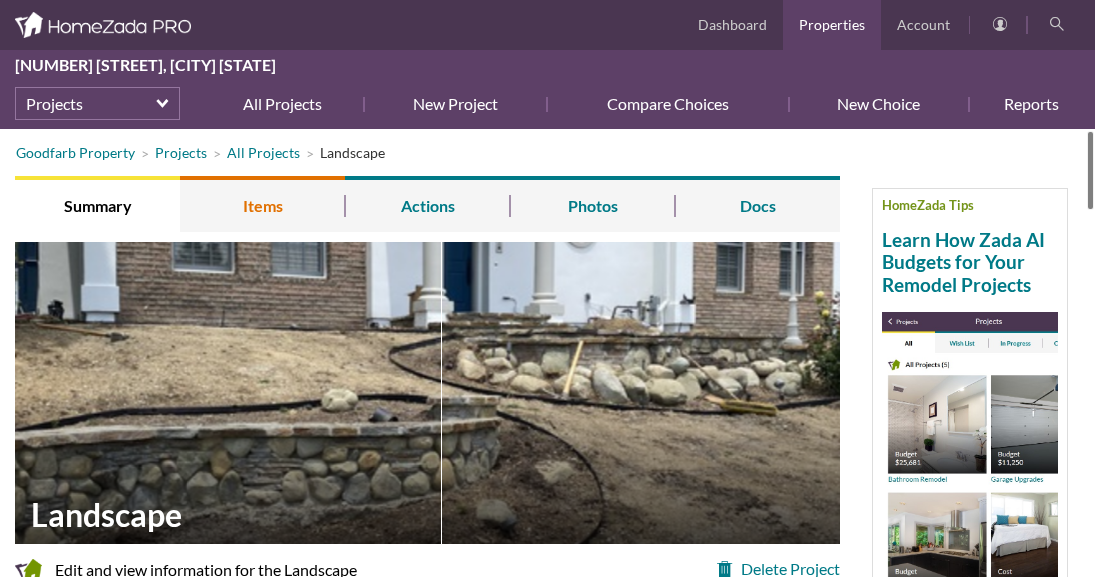 scroll, scrollTop: 0, scrollLeft: 0, axis: both 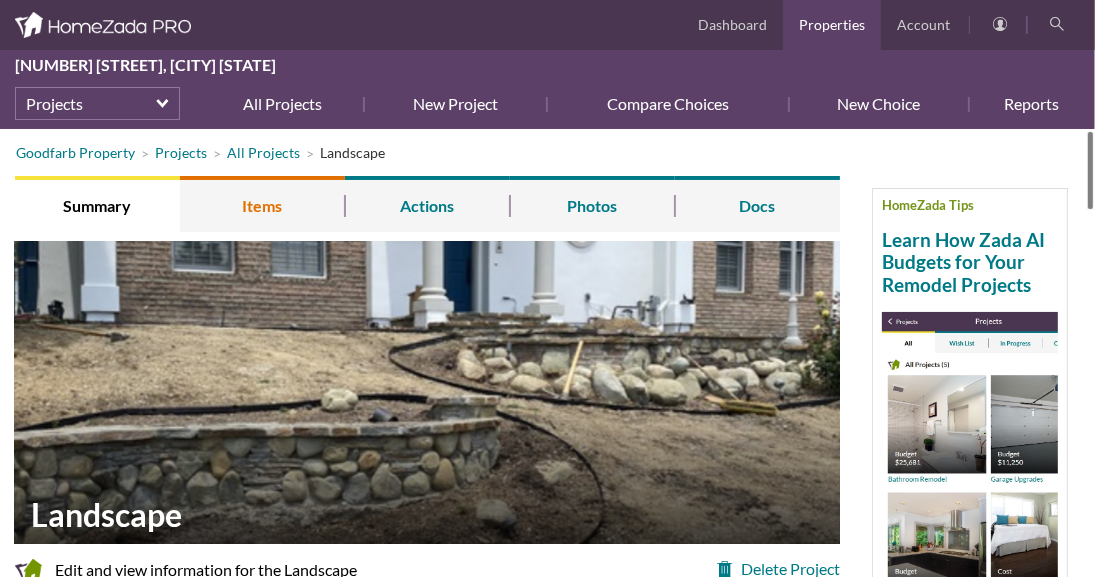 click on "Items" at bounding box center [262, 204] 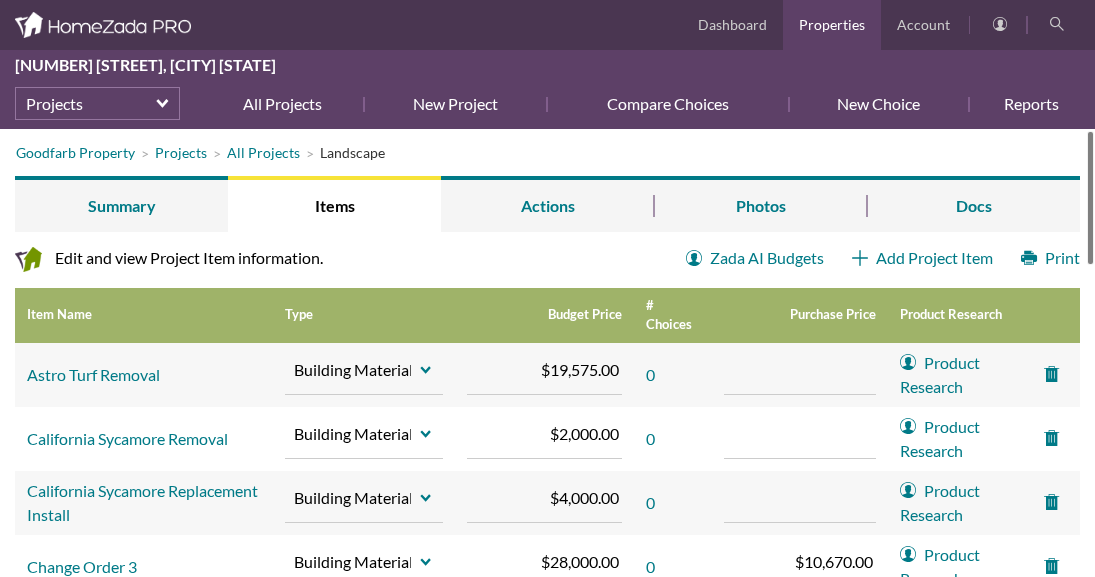 scroll, scrollTop: 0, scrollLeft: 0, axis: both 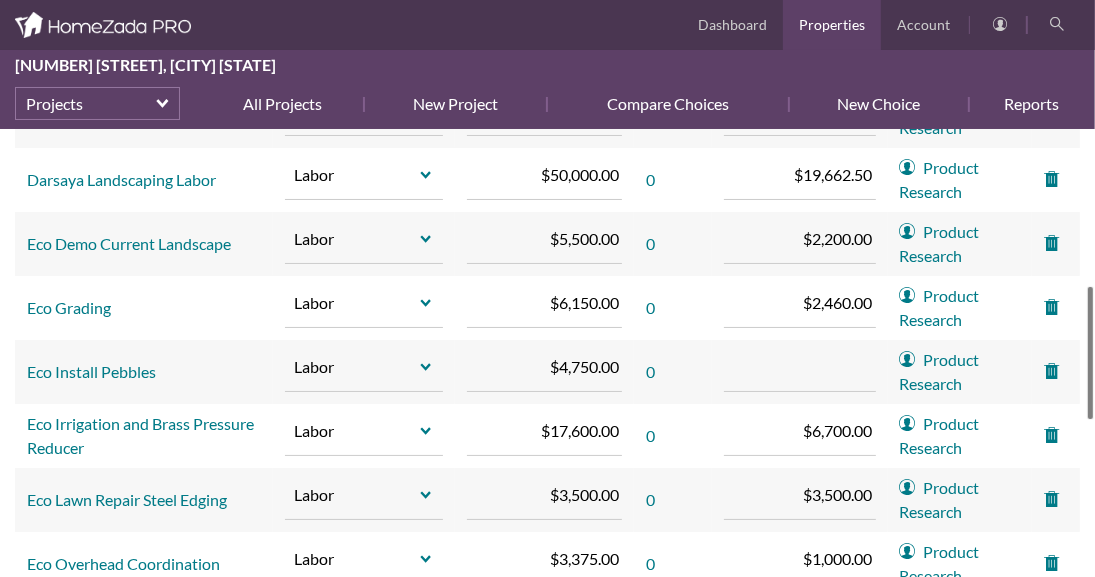 click on "Goodfarb Property
Projects
All Projects
Landscape
Summary
Items
Actions
Photos
Docs
Zada AI Budgets
Add Project Item
Print
Edit and view Project Item information.
Zada AI Budgets
Item Name
Type
Building Material select Building Material Collections Contract Decorative Items Electronics Equipment Furniture Housewares Labor Landscaping Major Appliance Other Personal Items Small Appliances Tools
Budget
Purchase Price
Brand
Create
Cancel
Item Name
Type
Budget Price
# Choices
Purchase Price
Product Research
Astro Turf Removal
Building Material select 0" at bounding box center (547, 353) 